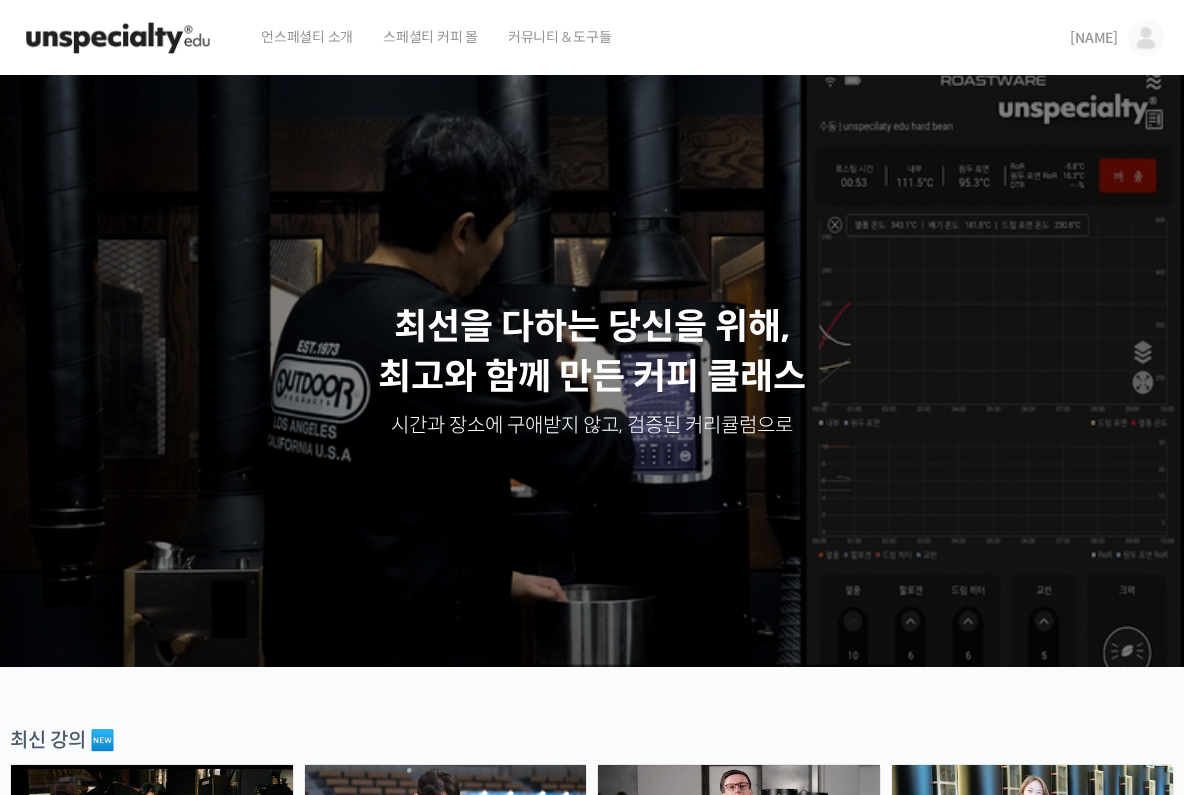 scroll, scrollTop: 0, scrollLeft: 0, axis: both 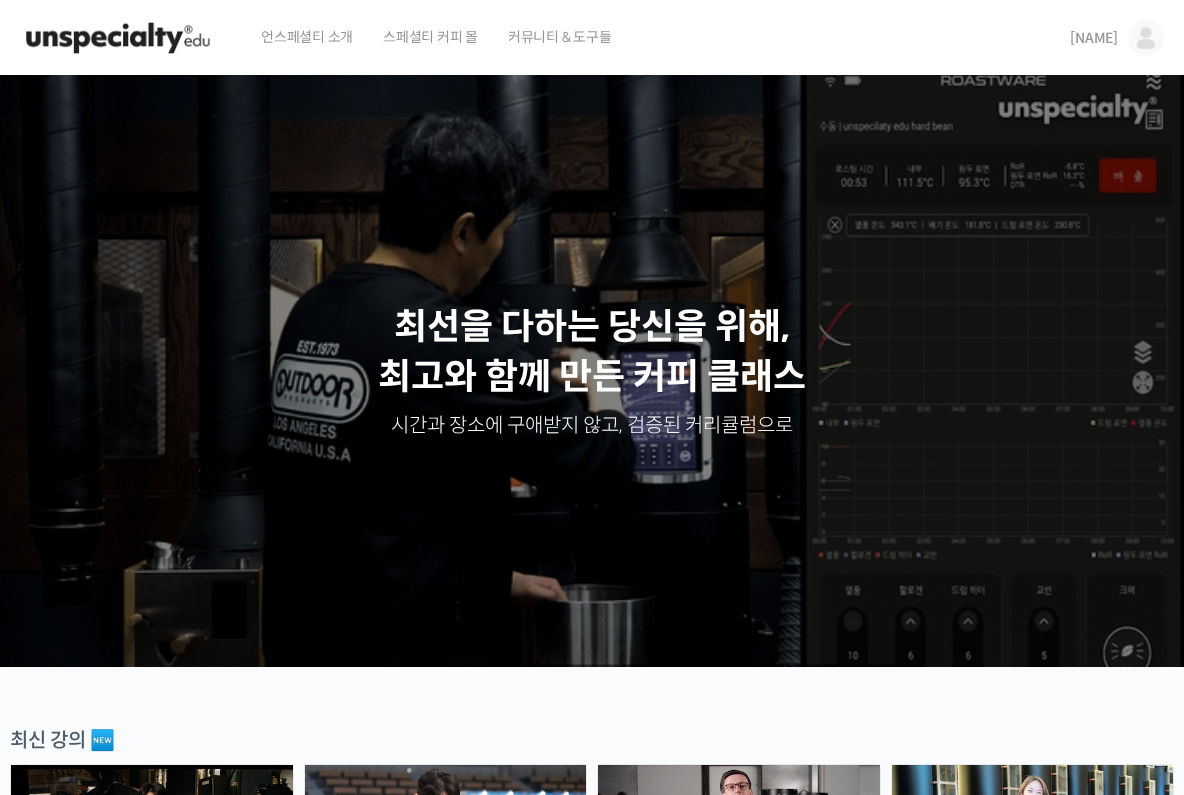 click on "[PSEUDO_NAME]" at bounding box center (1094, 38) 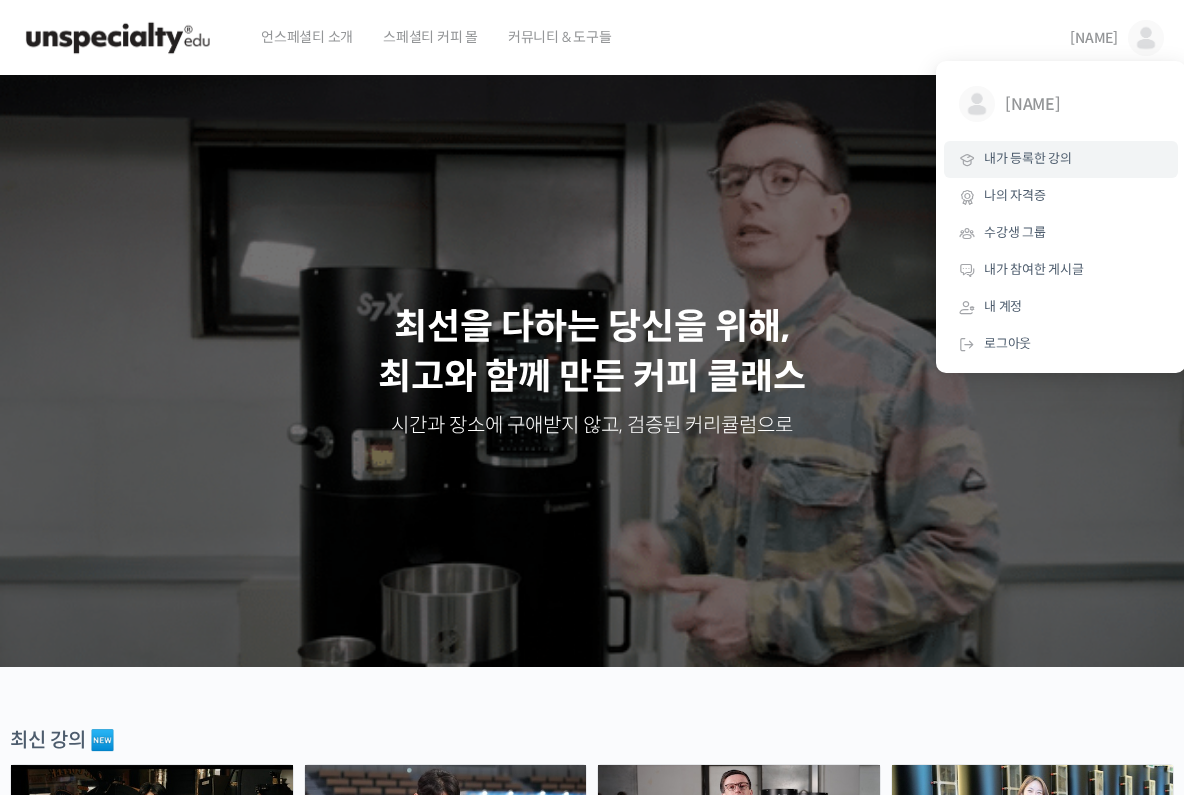 click on "내가 등록한 강의" at bounding box center [1061, 159] 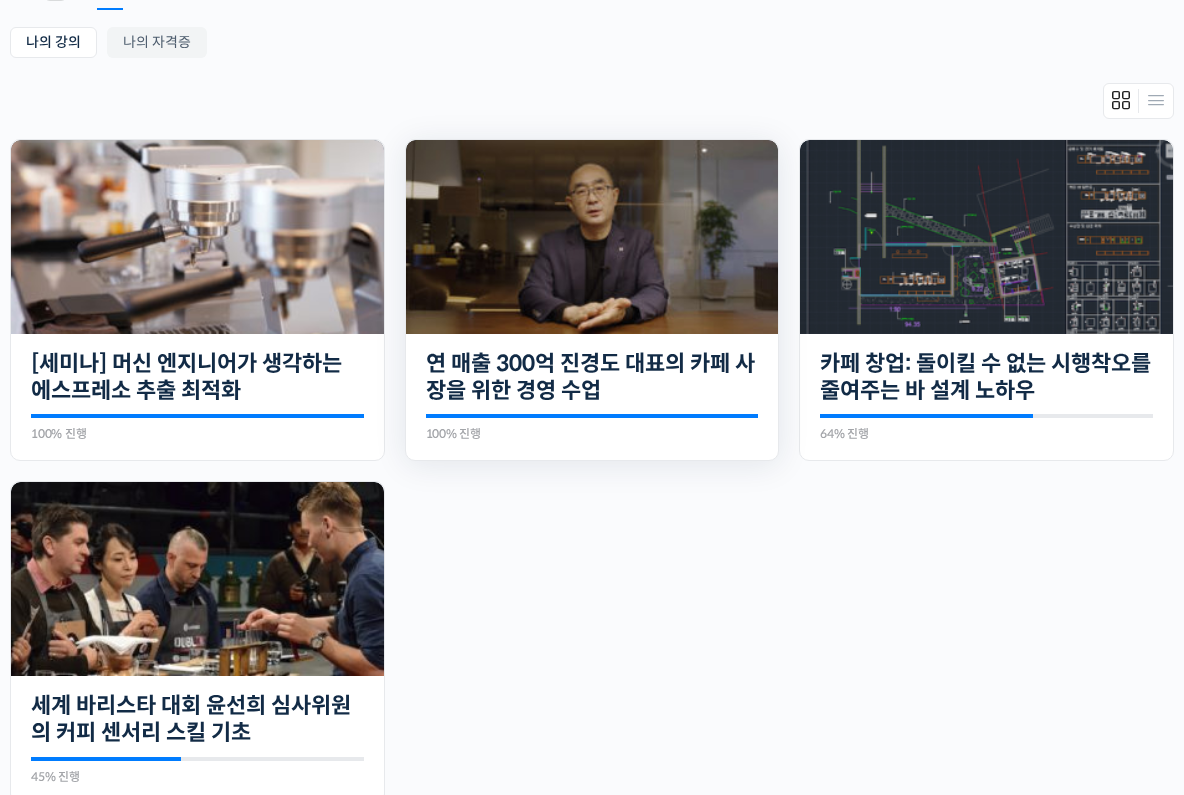 scroll, scrollTop: 533, scrollLeft: 0, axis: vertical 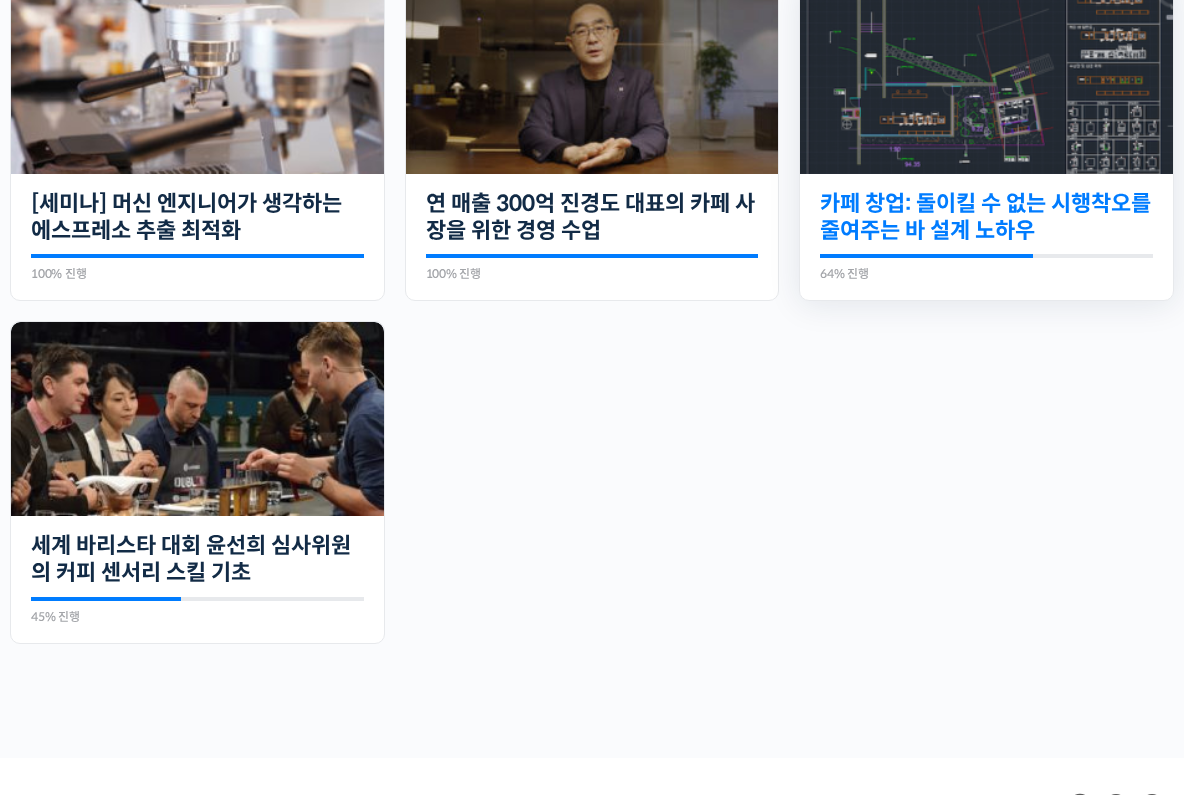 click on "카페 창업: 돌이킬 수 없는 시행착오를 줄여주는 바 설계 노하우" at bounding box center (986, 217) 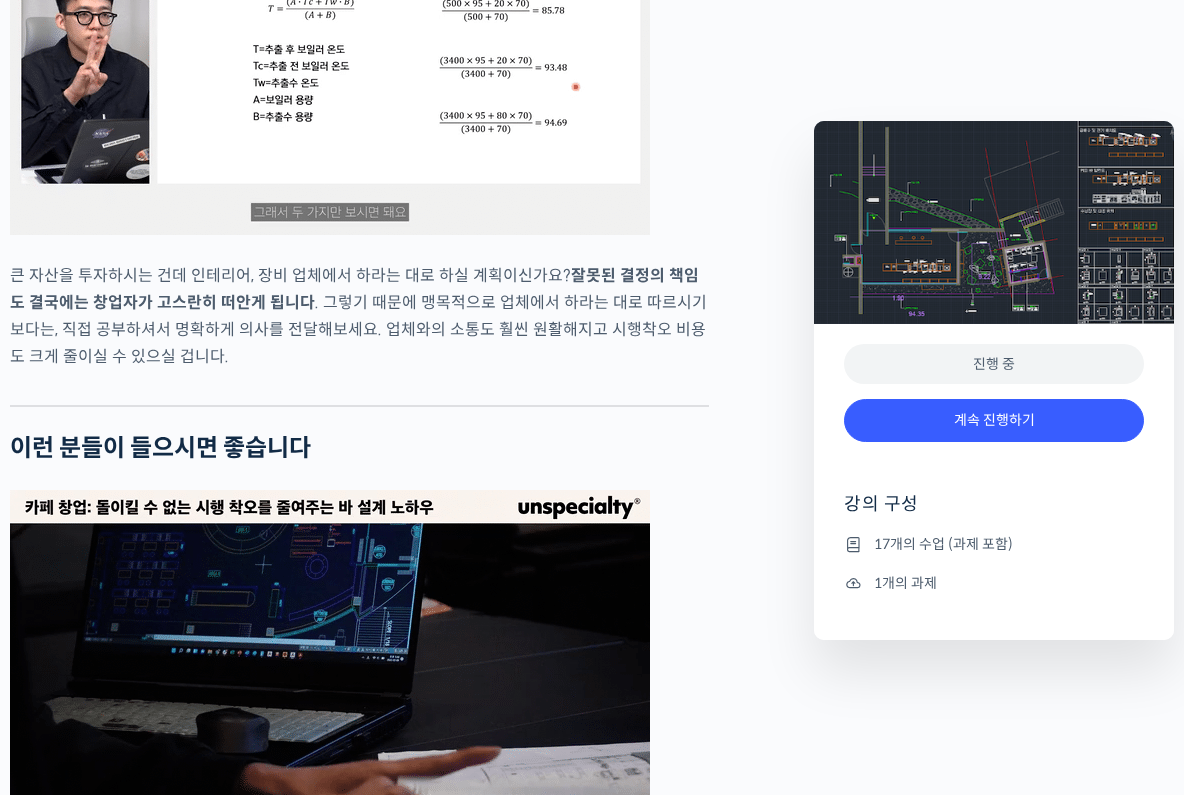 scroll, scrollTop: 3560, scrollLeft: 0, axis: vertical 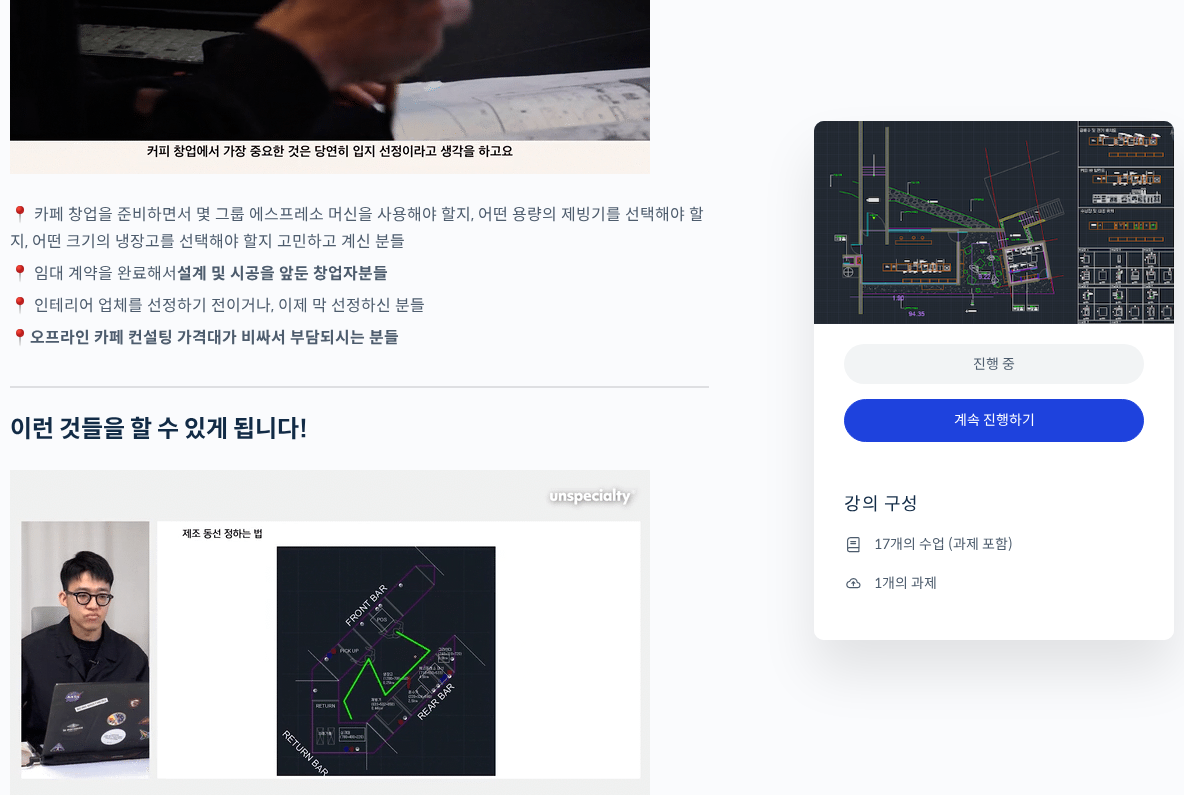 click on "계속 진행하기" at bounding box center [994, 420] 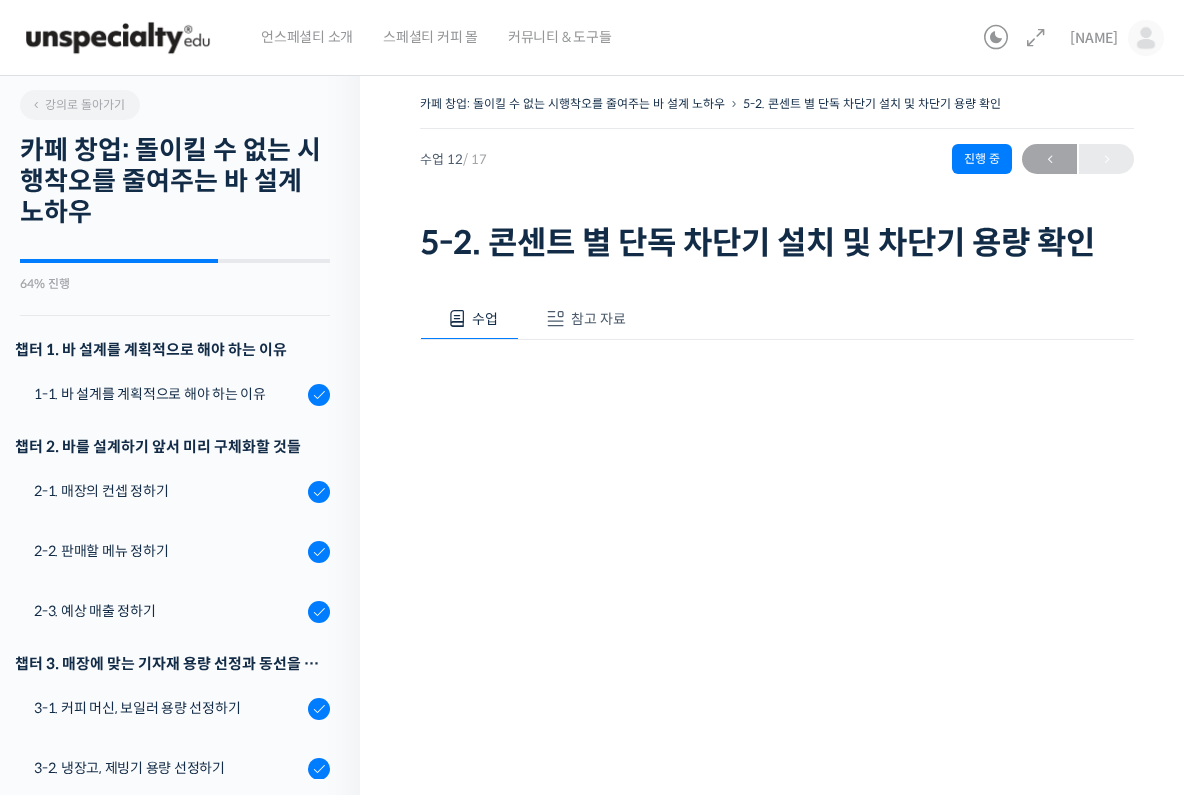 scroll, scrollTop: 0, scrollLeft: 0, axis: both 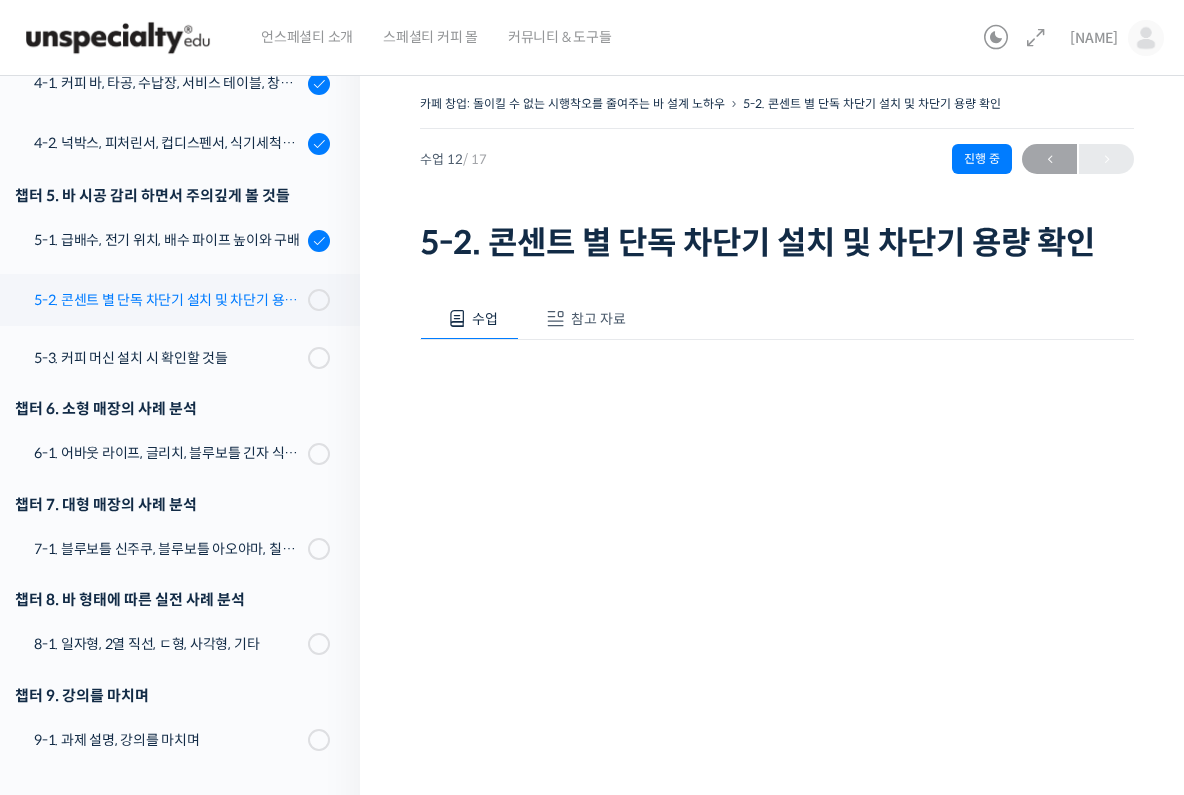 click on "5-2. 콘센트 별 단독 차단기 설치 및 차단기 용량 확인" at bounding box center (175, 300) 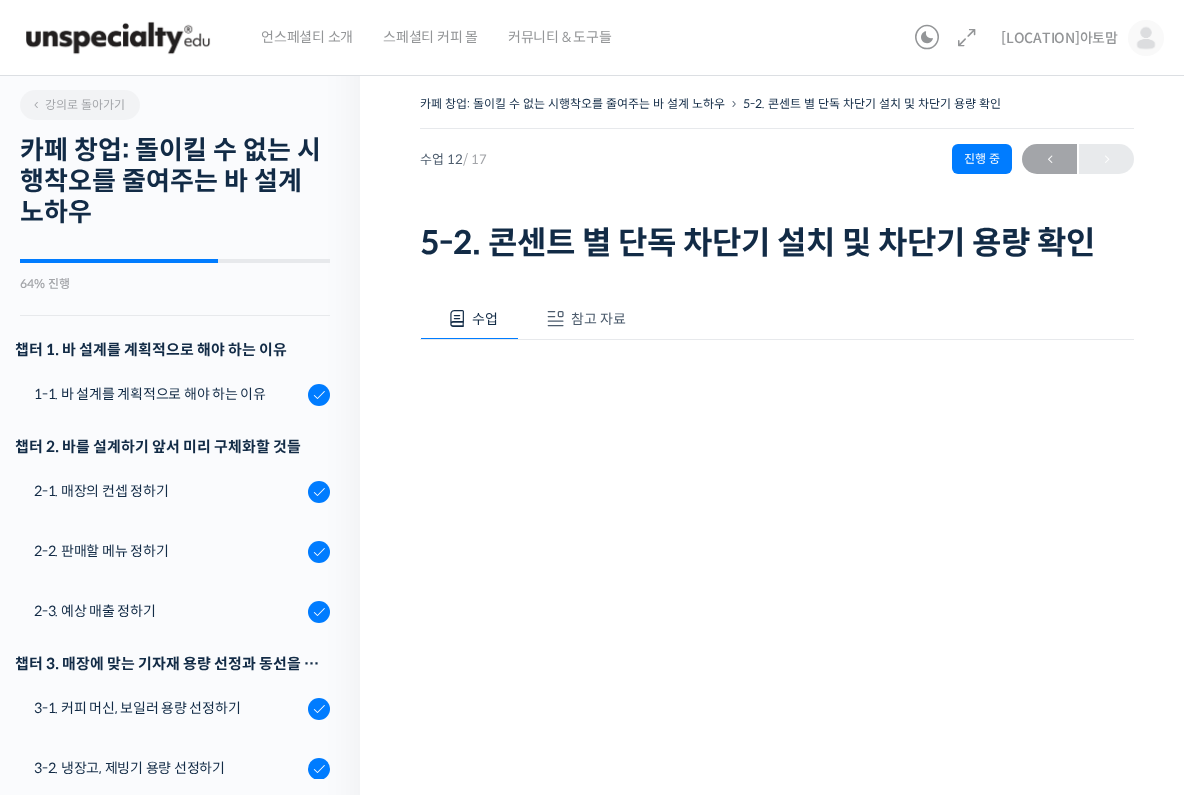 scroll, scrollTop: 0, scrollLeft: 0, axis: both 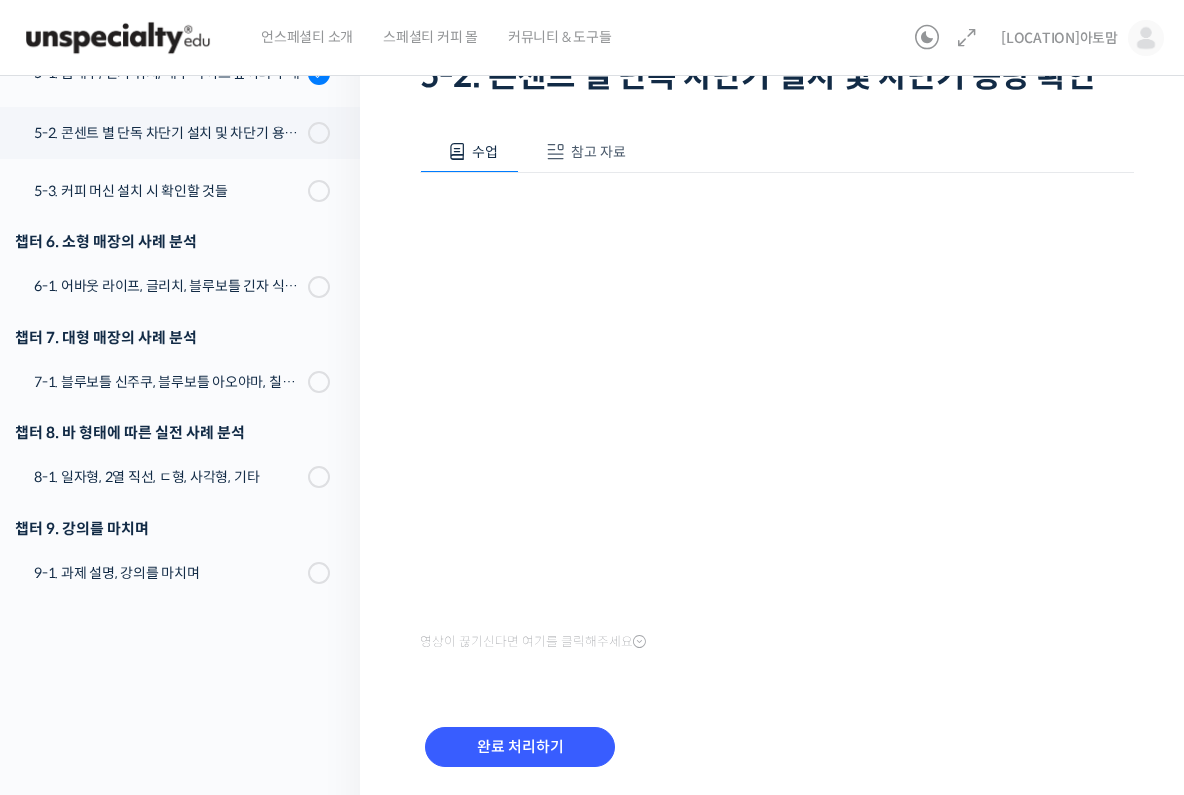 click on "수업
참고 자료
영상이 끊기신다면 여기를 클릭해주세요
PPT 수업 자료 (클릭하시면 새 창에서 열립니다)
완료 처리하기" at bounding box center [777, 460] 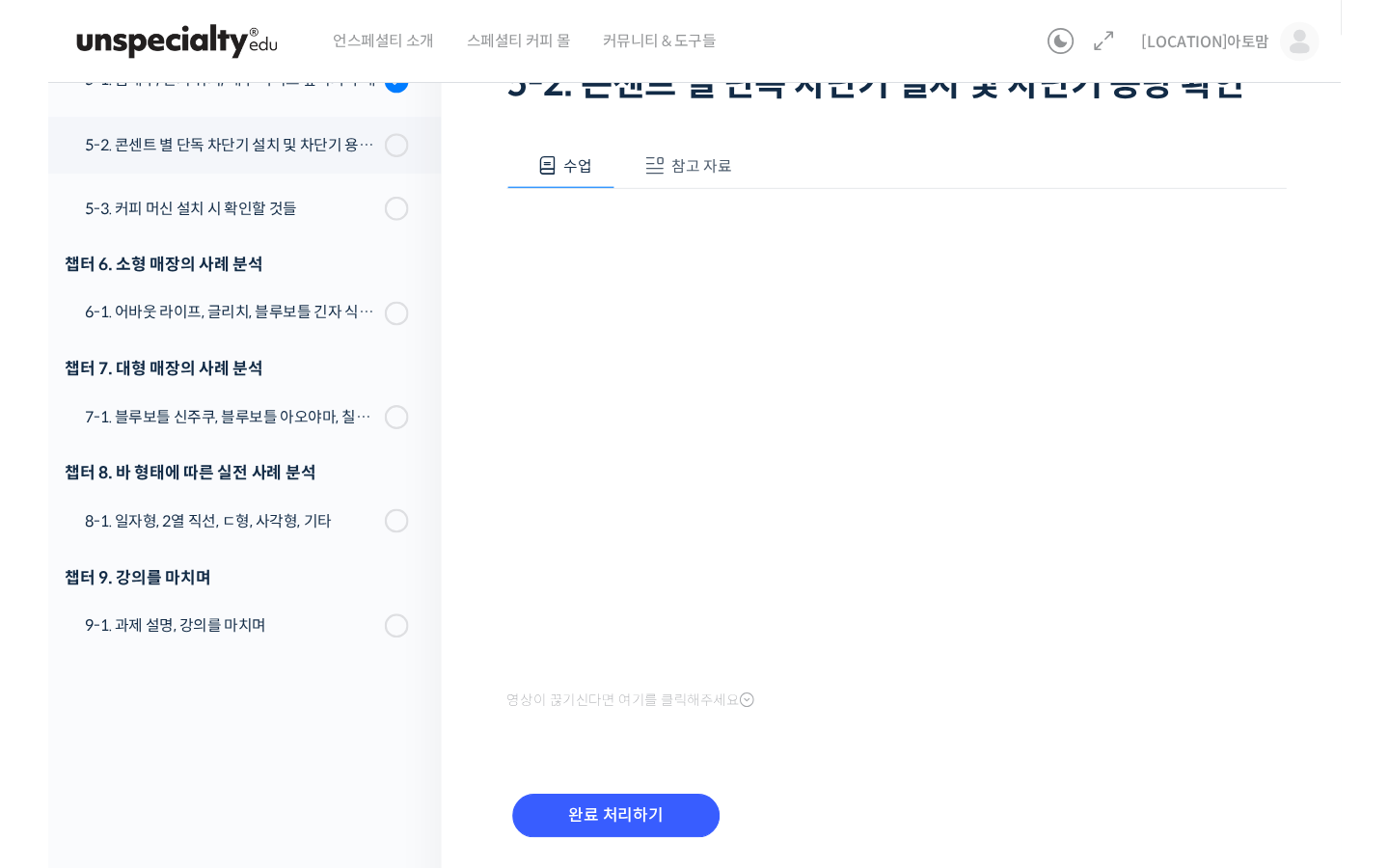 scroll, scrollTop: 147, scrollLeft: 0, axis: vertical 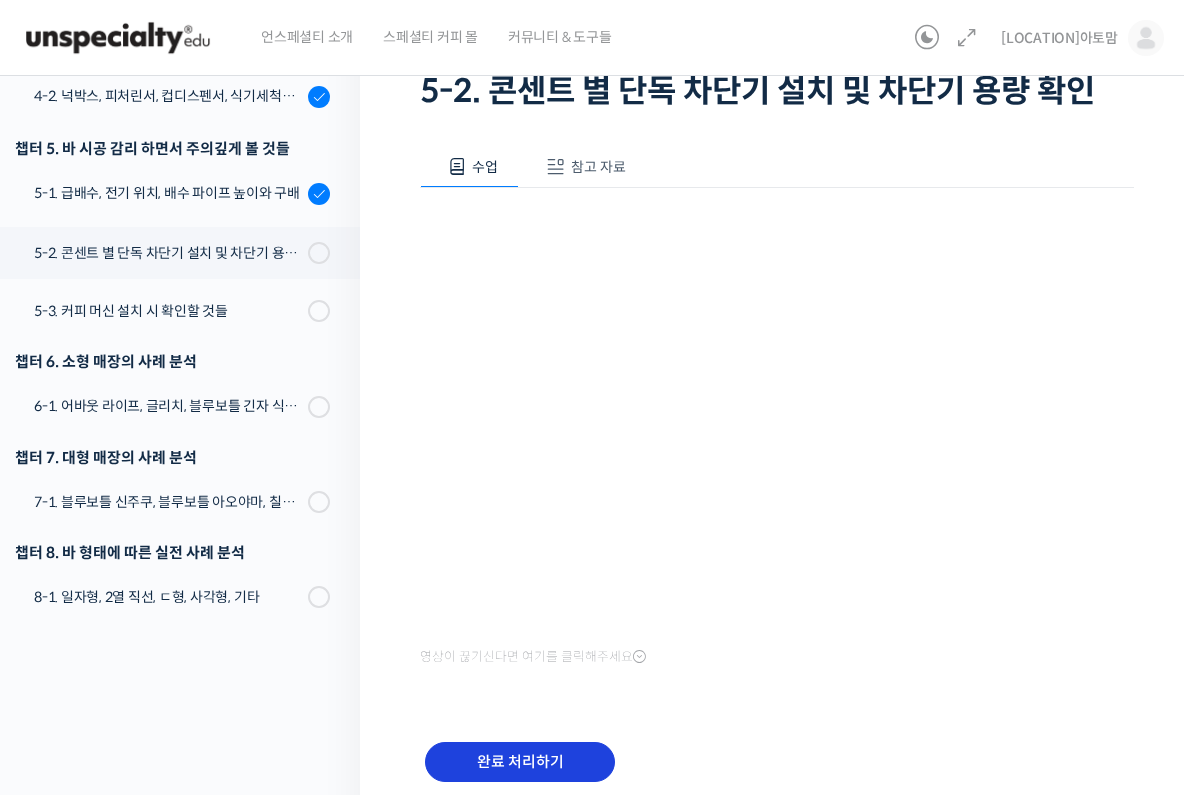 click on "완료 처리하기" at bounding box center [520, 762] 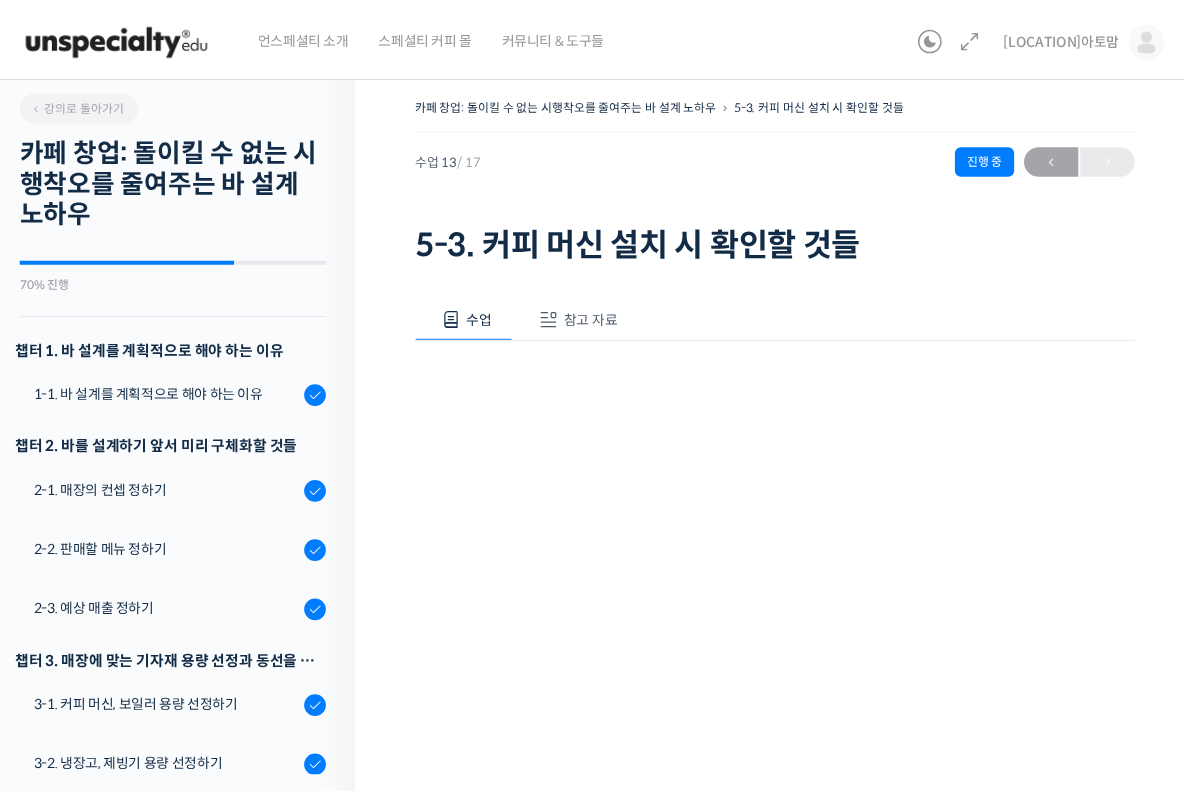 scroll, scrollTop: 0, scrollLeft: 0, axis: both 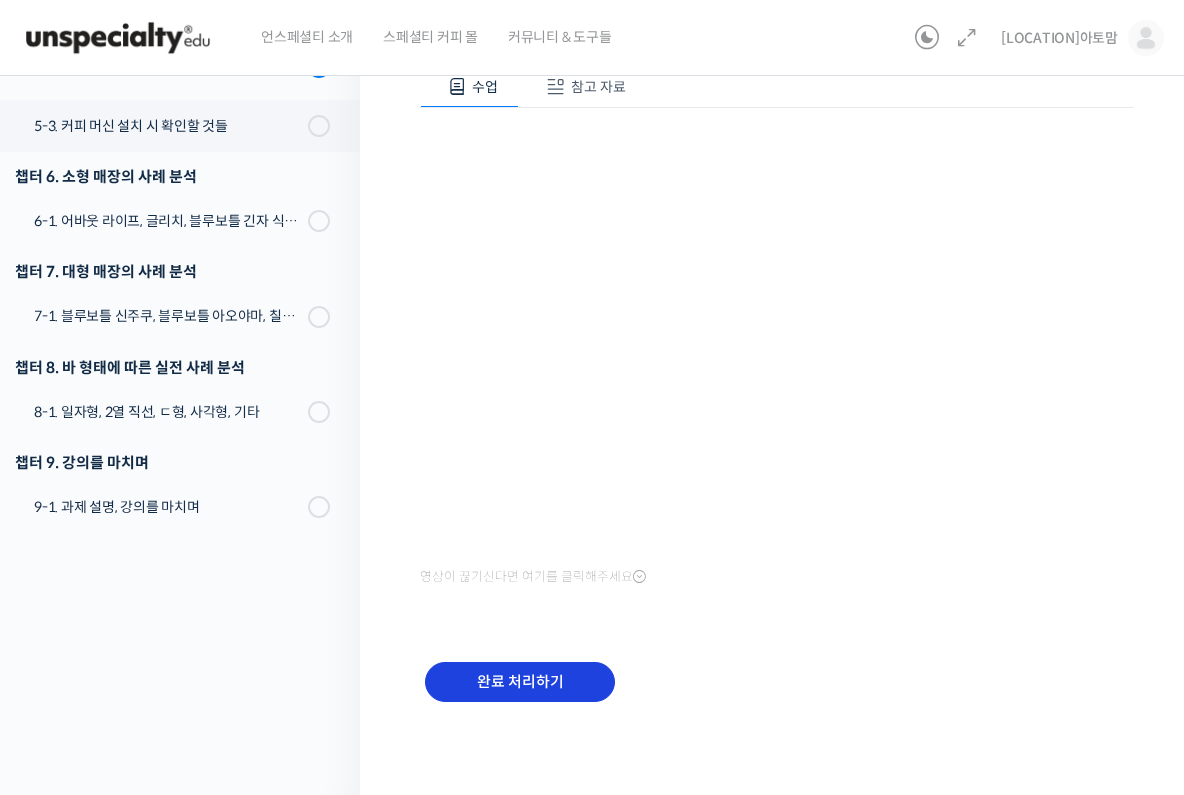 click on "완료 처리하기" at bounding box center (520, 682) 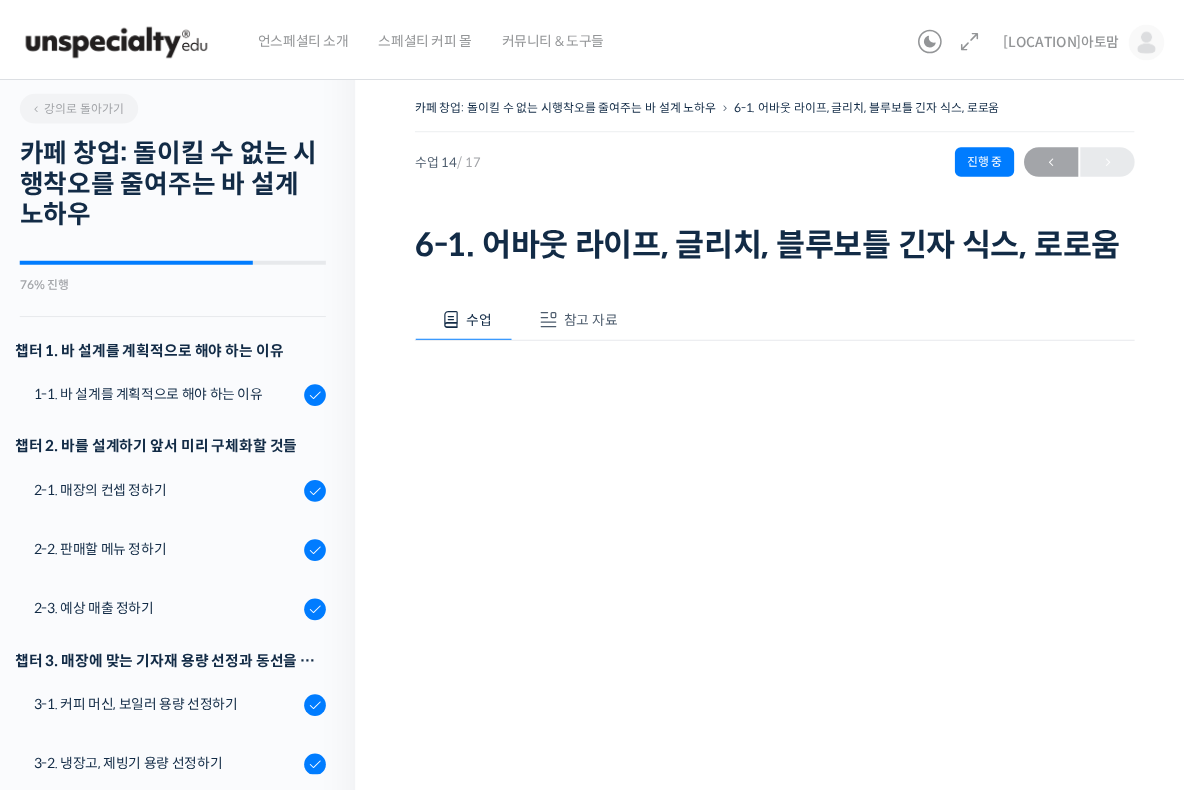 scroll, scrollTop: 0, scrollLeft: 0, axis: both 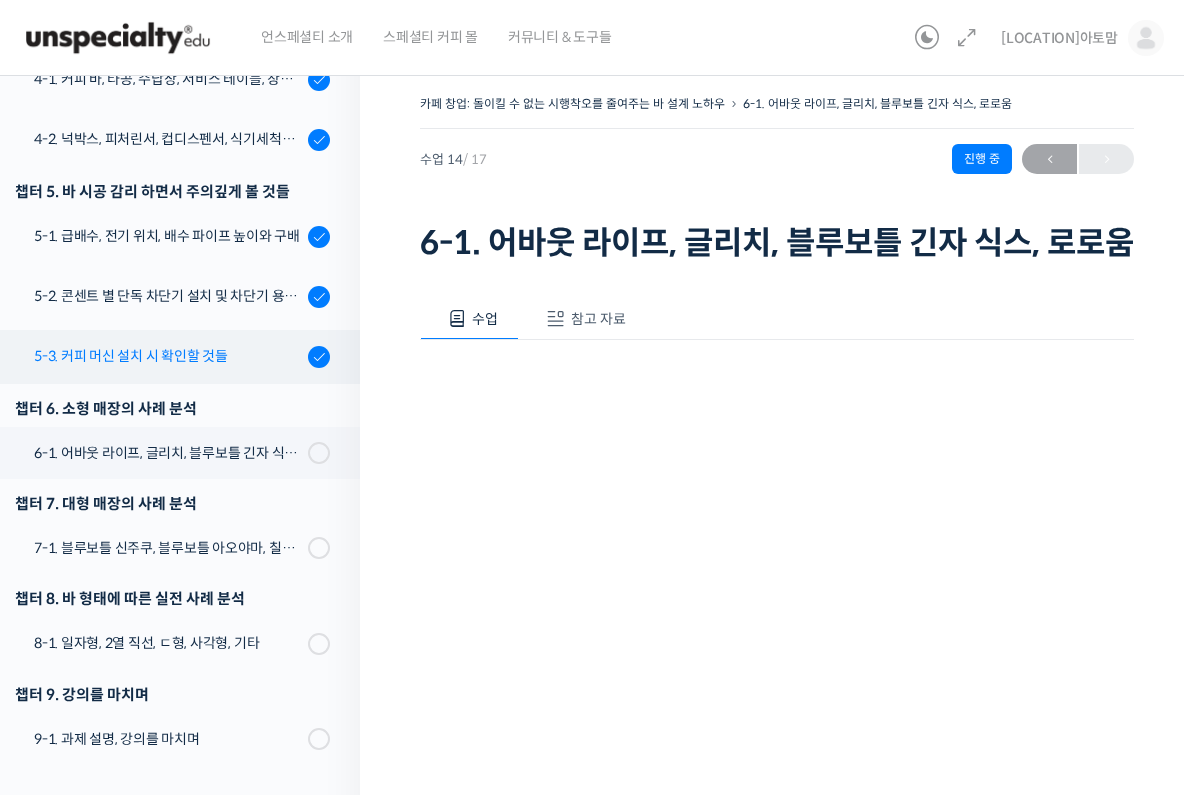 click on "5-3. 커피 머신 설치 시 확인할 것들" at bounding box center [168, 356] 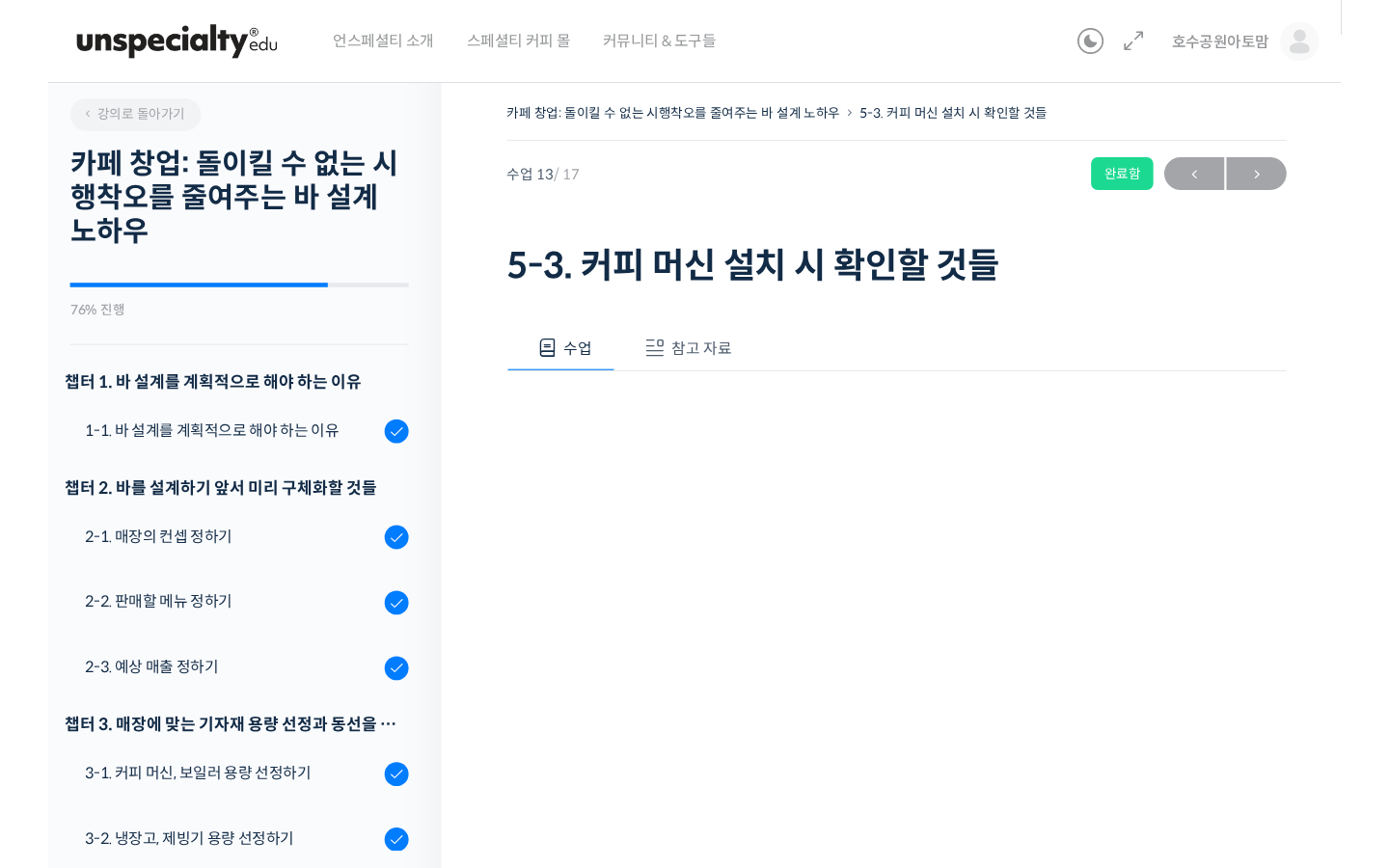scroll, scrollTop: 0, scrollLeft: 0, axis: both 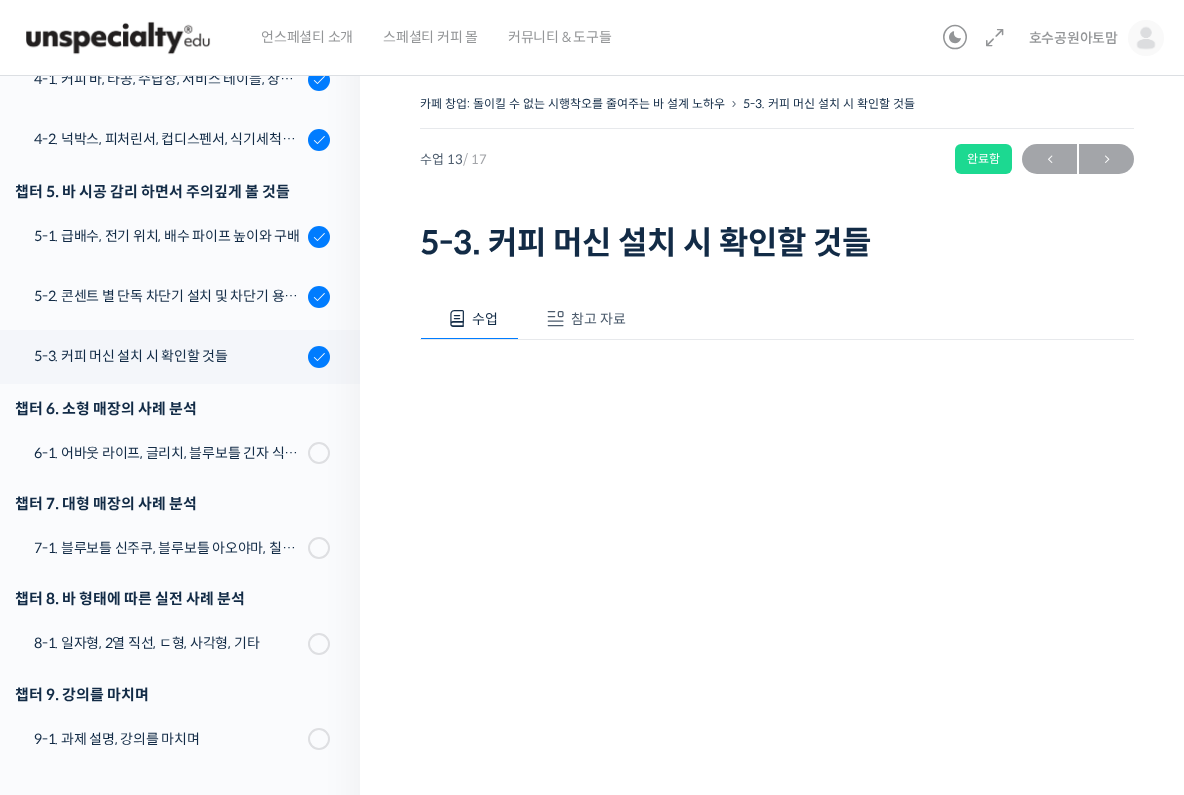 click on "카페 창업: 돌이킬 수 없는 시행착오를 줄여주는 바 설계 노하우
5-3. 커피 머신 설치 시 확인할 것들
완료함
수업 13  / 17
완료함
←  이전 										 다음 →
5-3. 커피 머신 설치 시 확인할 것들
수업
참고 자료
영상이 끊기신다면 여기를 클릭해주세요
PPT 수업 자료 (클릭하시면 새 창에서 열립니다)" at bounding box center [777, 508] 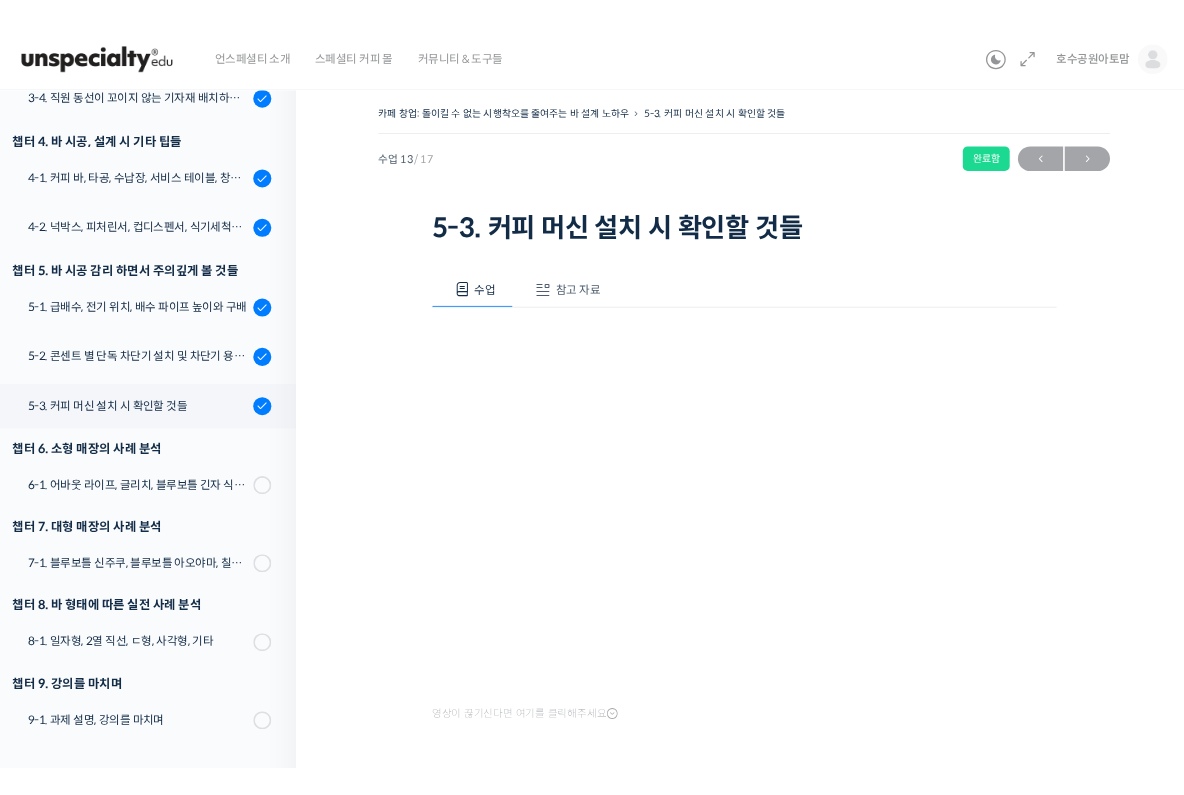 scroll, scrollTop: 801, scrollLeft: 0, axis: vertical 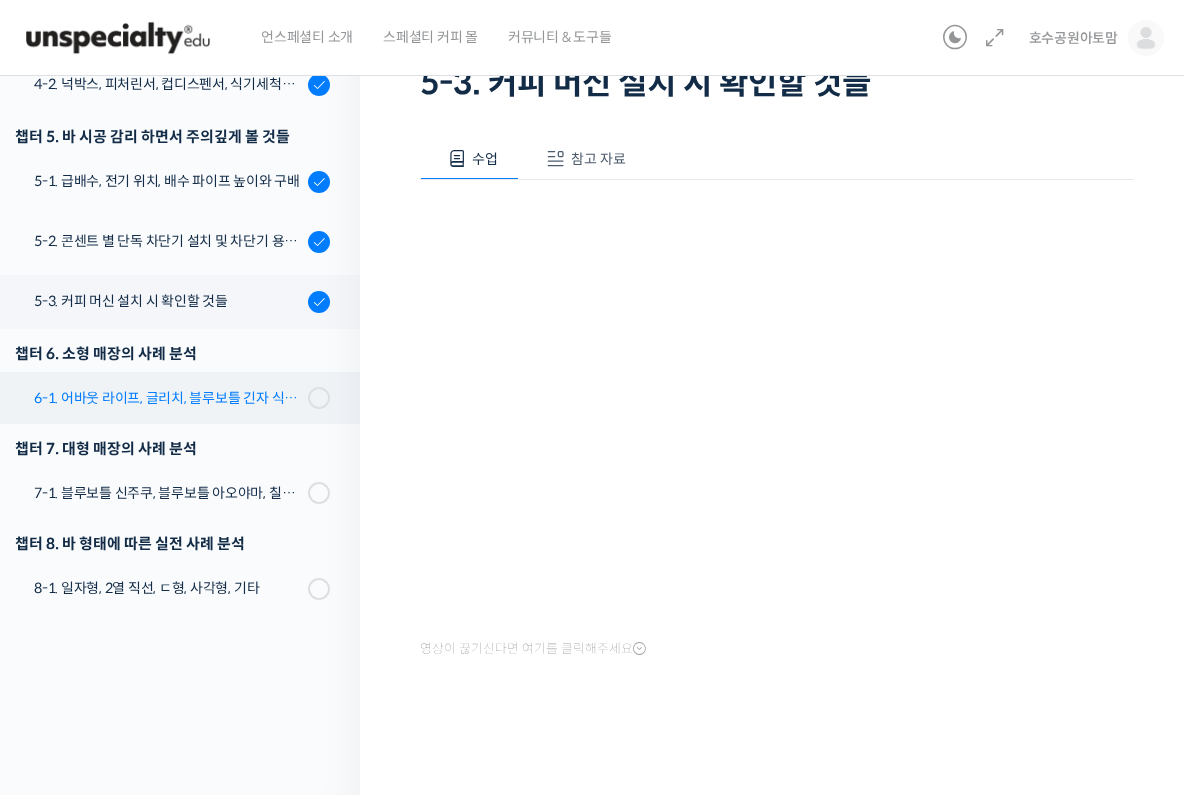 click on "6-1. 어바웃 라이프, 글리치, 블루보틀 긴자 식스, 로로움" at bounding box center (168, 398) 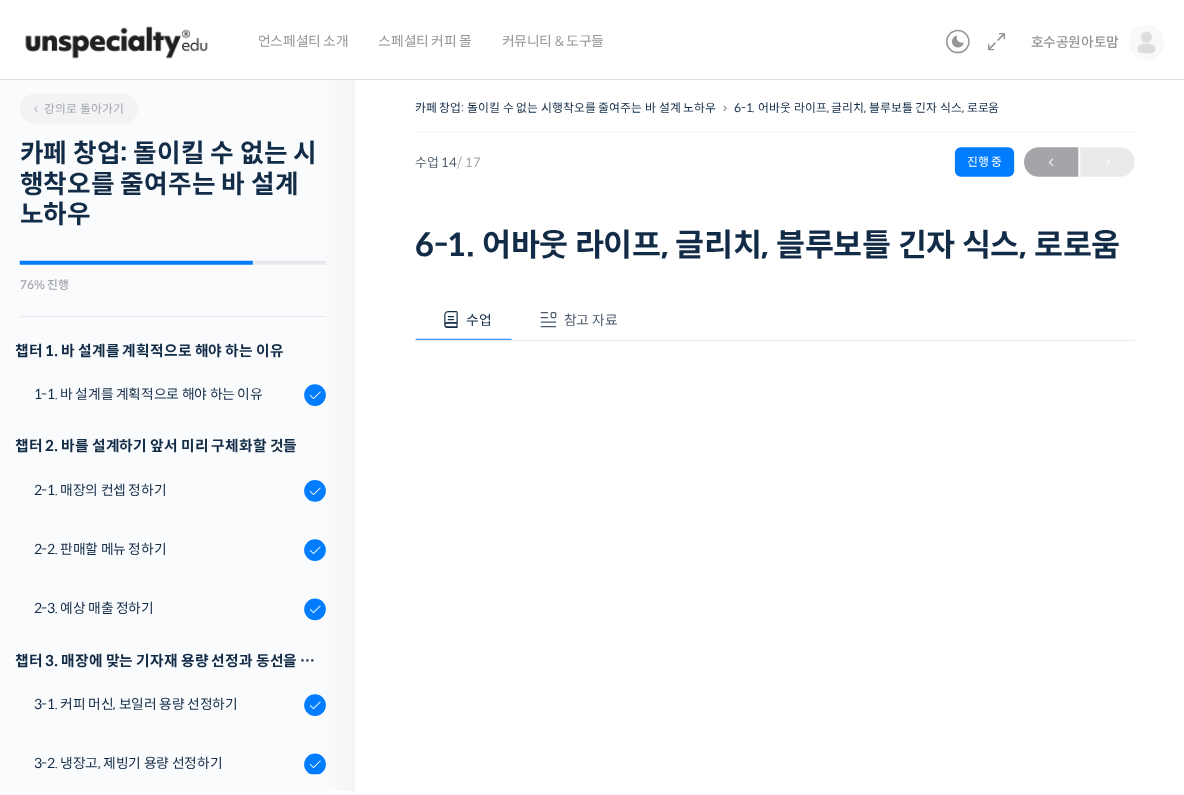 scroll, scrollTop: 0, scrollLeft: 0, axis: both 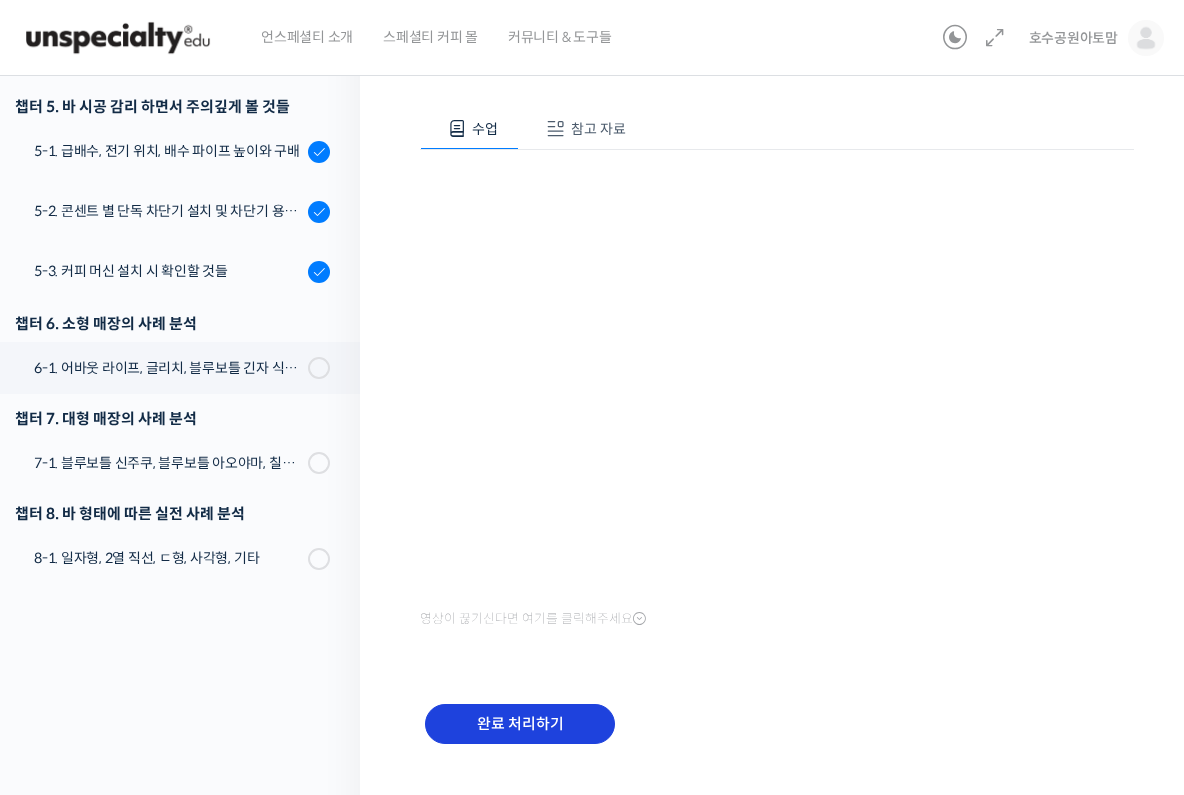 click on "완료 처리하기" at bounding box center [520, 724] 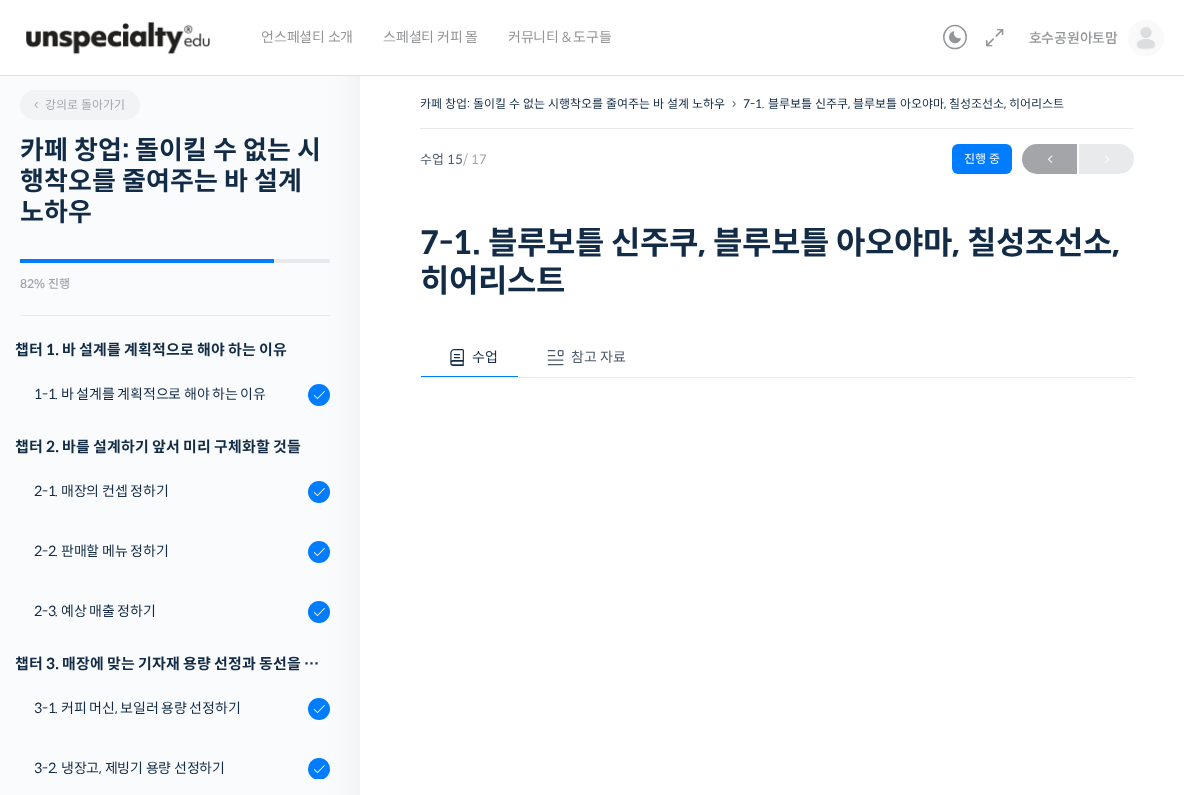 scroll, scrollTop: 0, scrollLeft: 0, axis: both 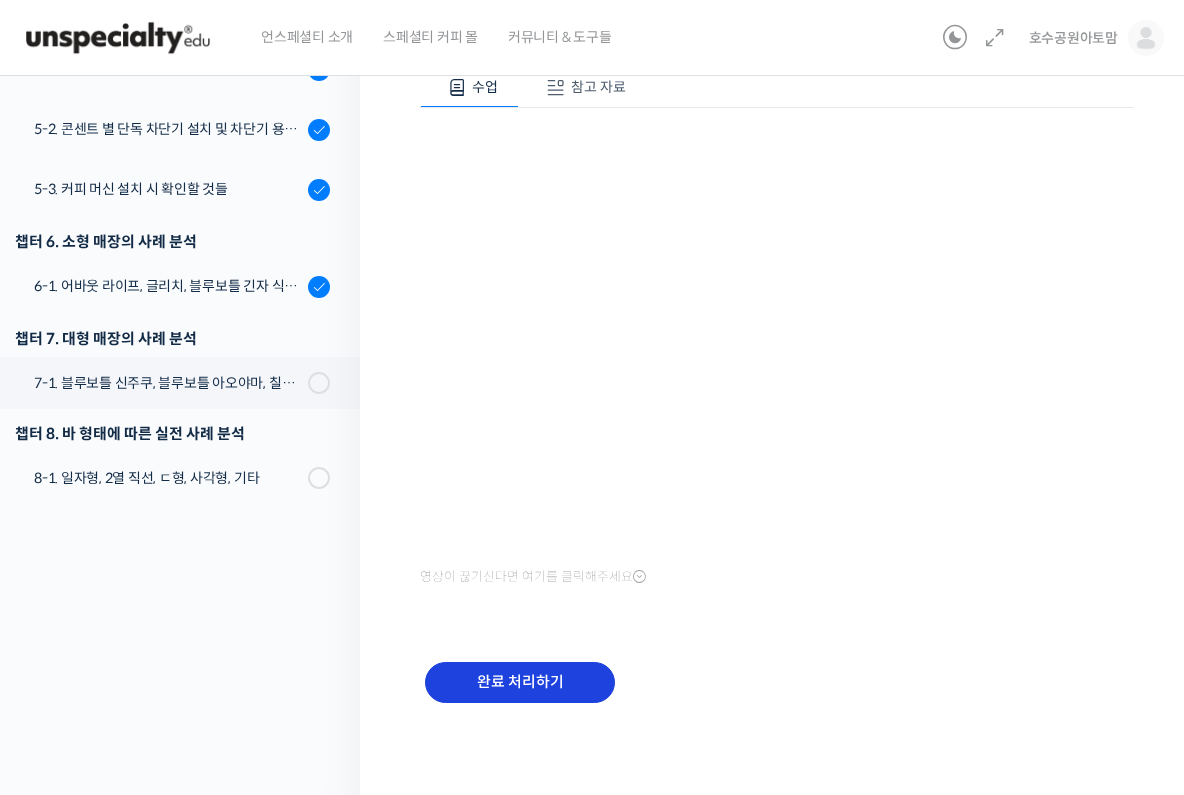 click on "완료 처리하기" at bounding box center (520, 682) 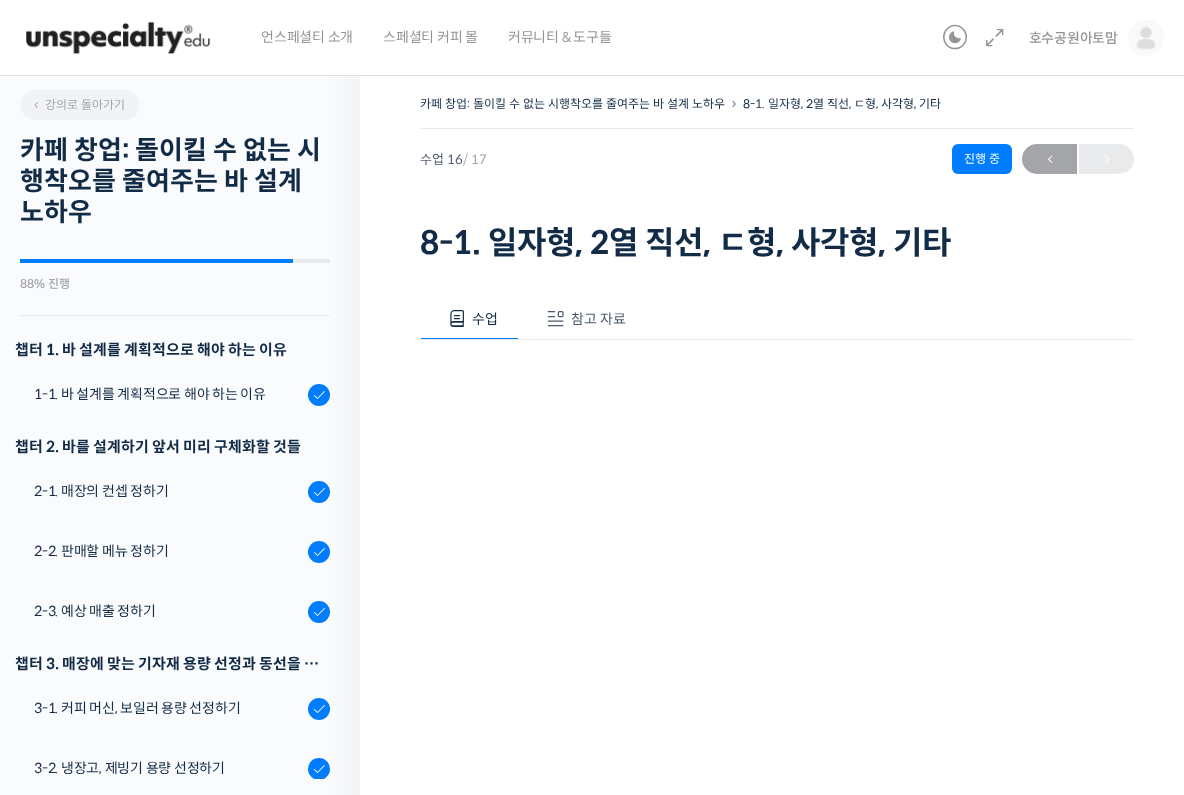 scroll, scrollTop: 0, scrollLeft: 0, axis: both 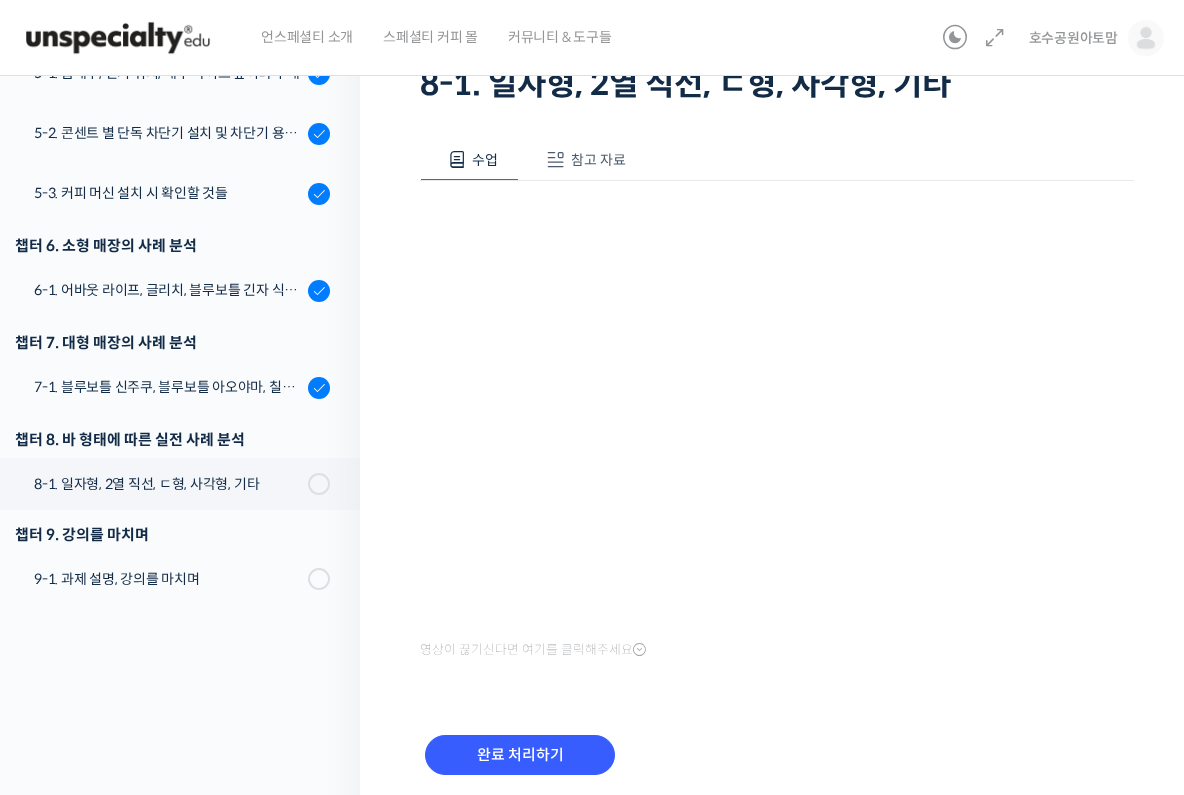 click on "수업
참고 자료
영상이 끊기신다면 여기를 클릭해주세요
챕터 8 PPT 수업 자료 (클릭하시면 새 창에서 열립니다)
처음부터 반복해서 들으실 분들을 위해 아래에 통합본을 준비했습니다. * 파일 용량이 상대적으로 크기 때문에, 로딩에 시간이 다소 소요될 수 있습니다.
챕터 1~8 PPT 수업 자료(클릭하시면 새 창에서 열립니다)
완료 처리하기" at bounding box center [777, 468] 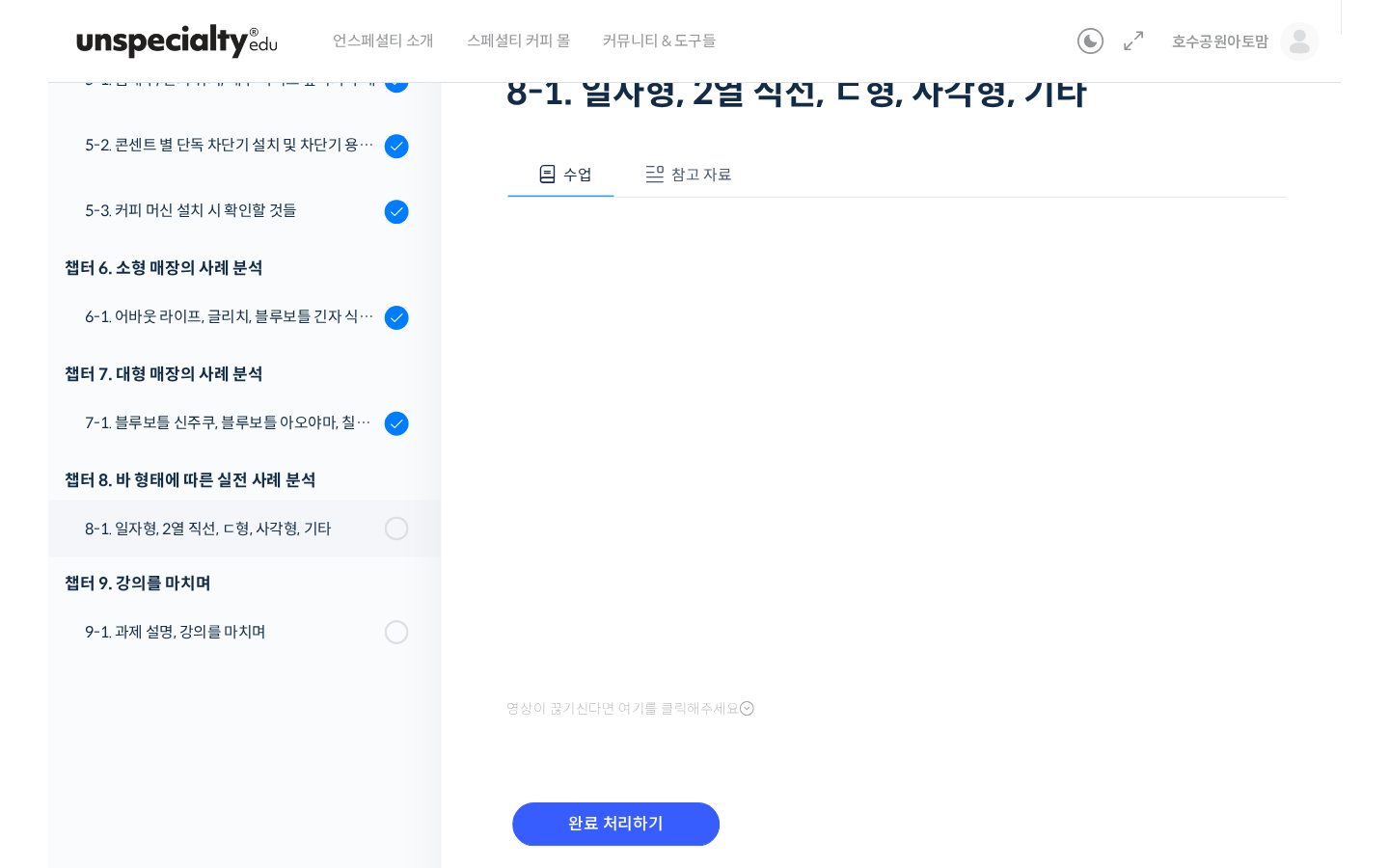 scroll, scrollTop: 147, scrollLeft: 0, axis: vertical 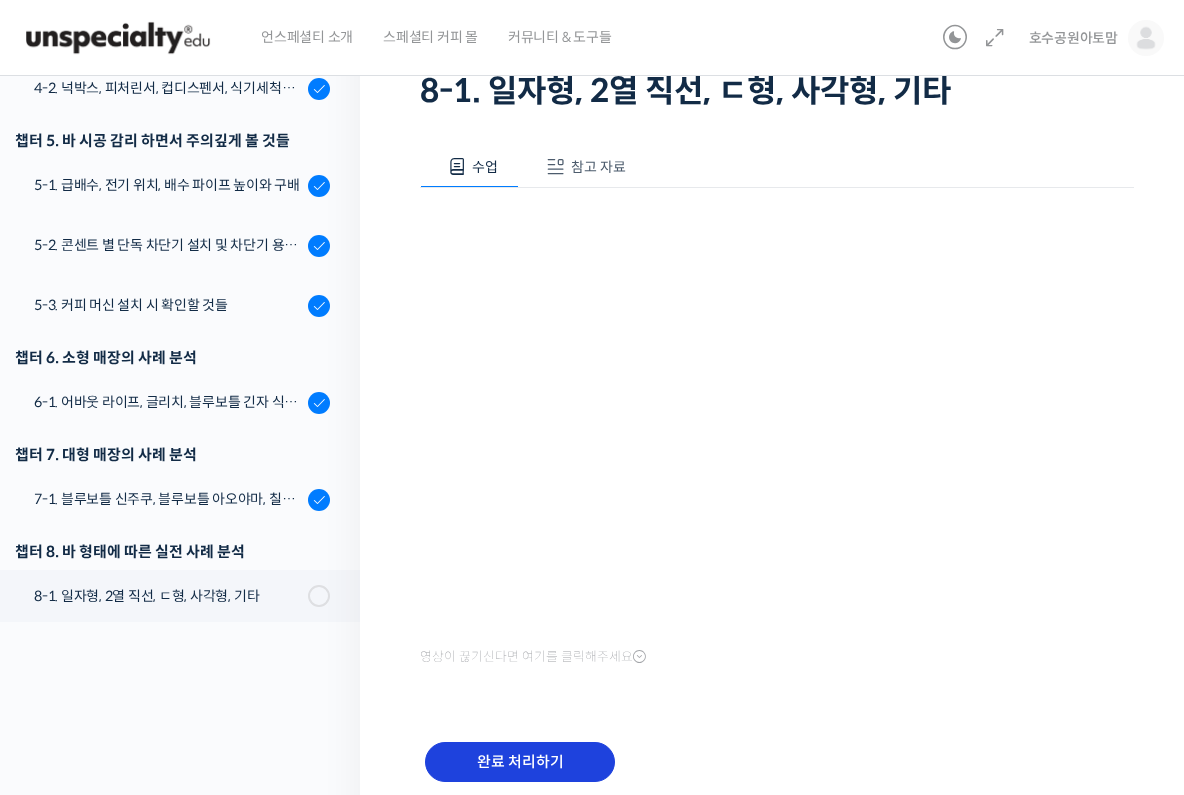 click on "완료 처리하기" at bounding box center (520, 762) 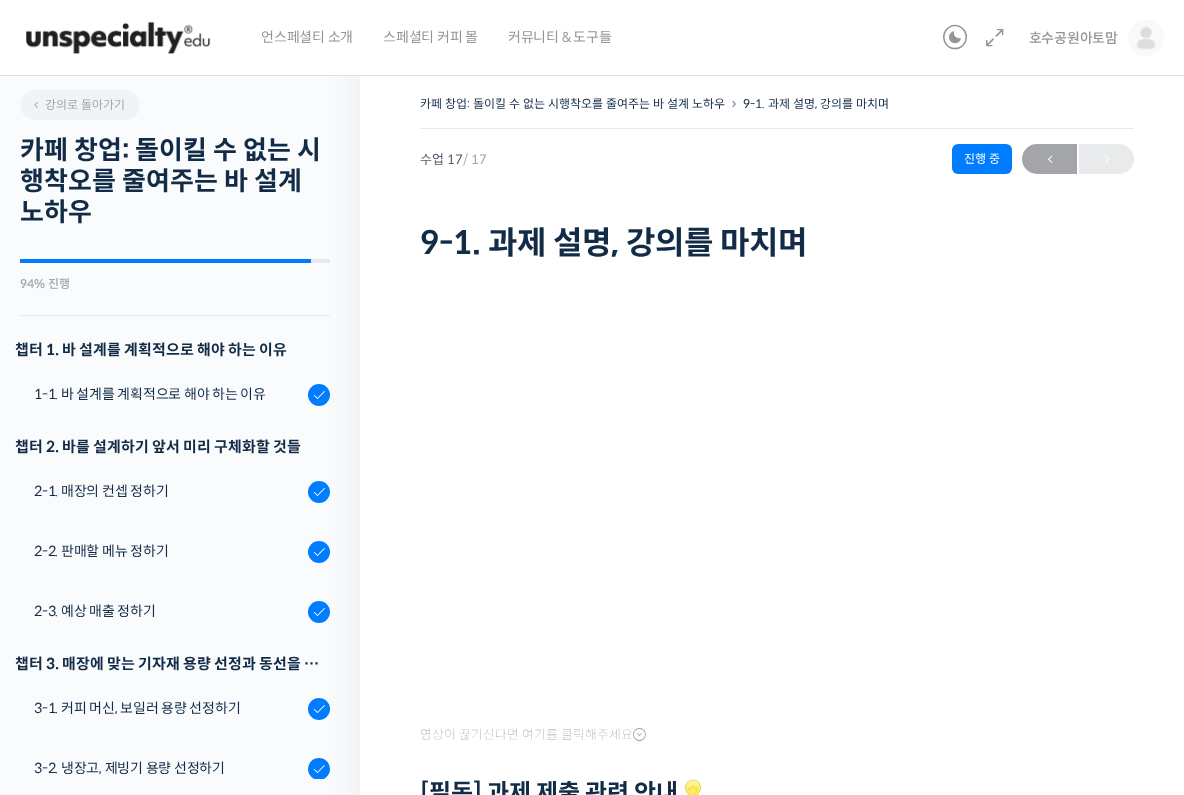 scroll, scrollTop: 0, scrollLeft: 0, axis: both 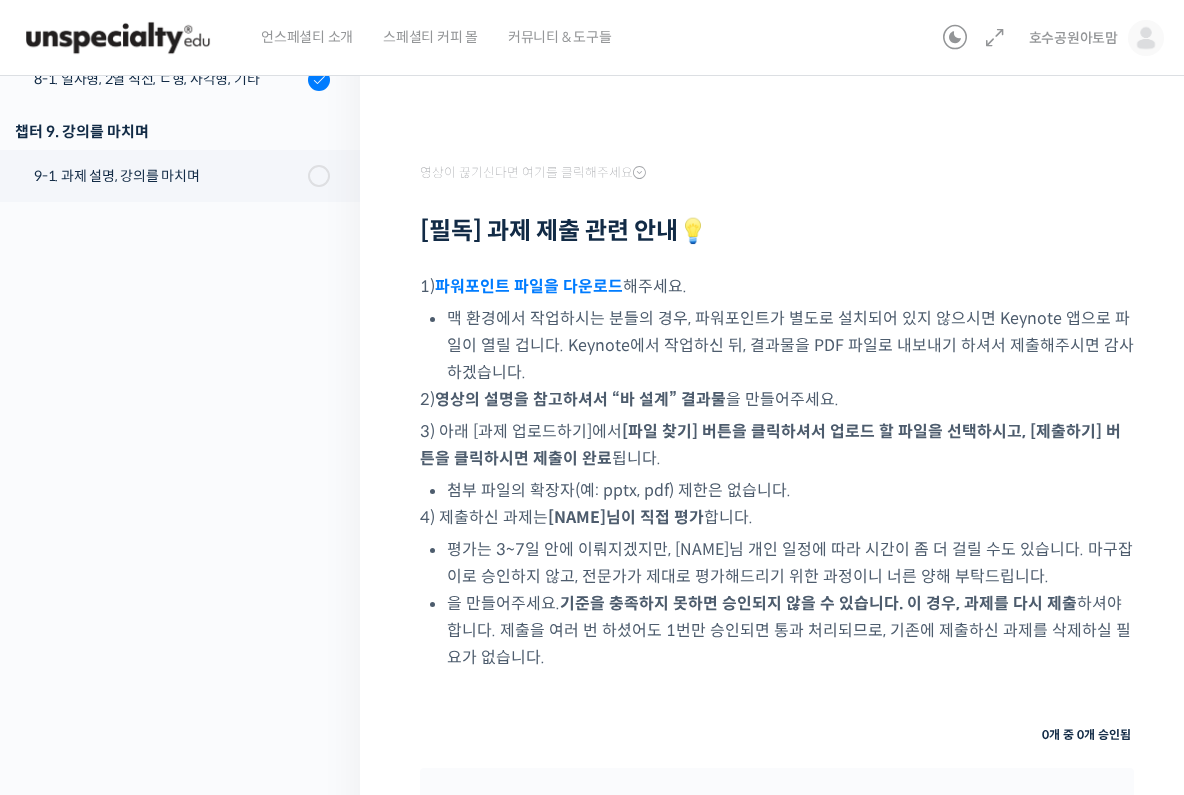 click on "파워포인트 파일을 다운로드" at bounding box center (529, 286) 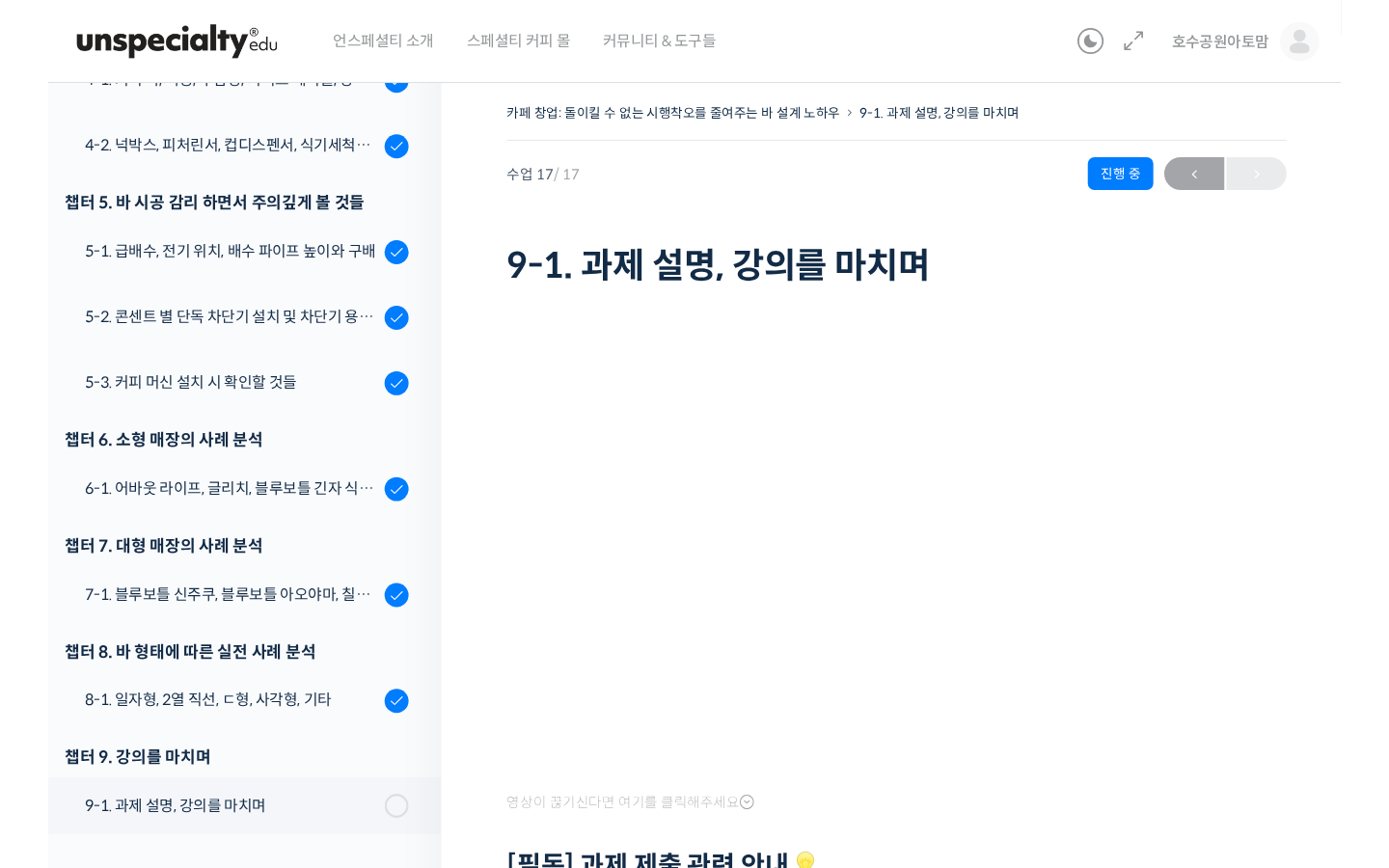 scroll, scrollTop: 0, scrollLeft: 0, axis: both 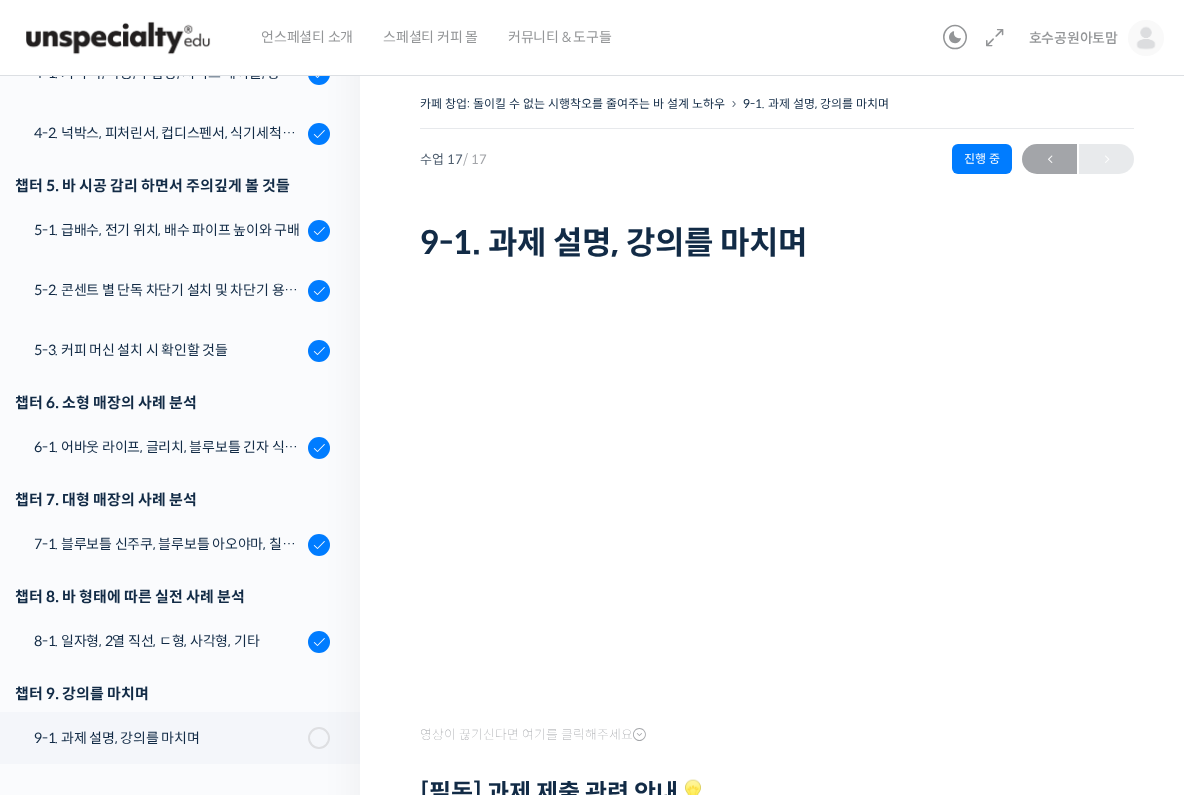 click at bounding box center (777, 764) 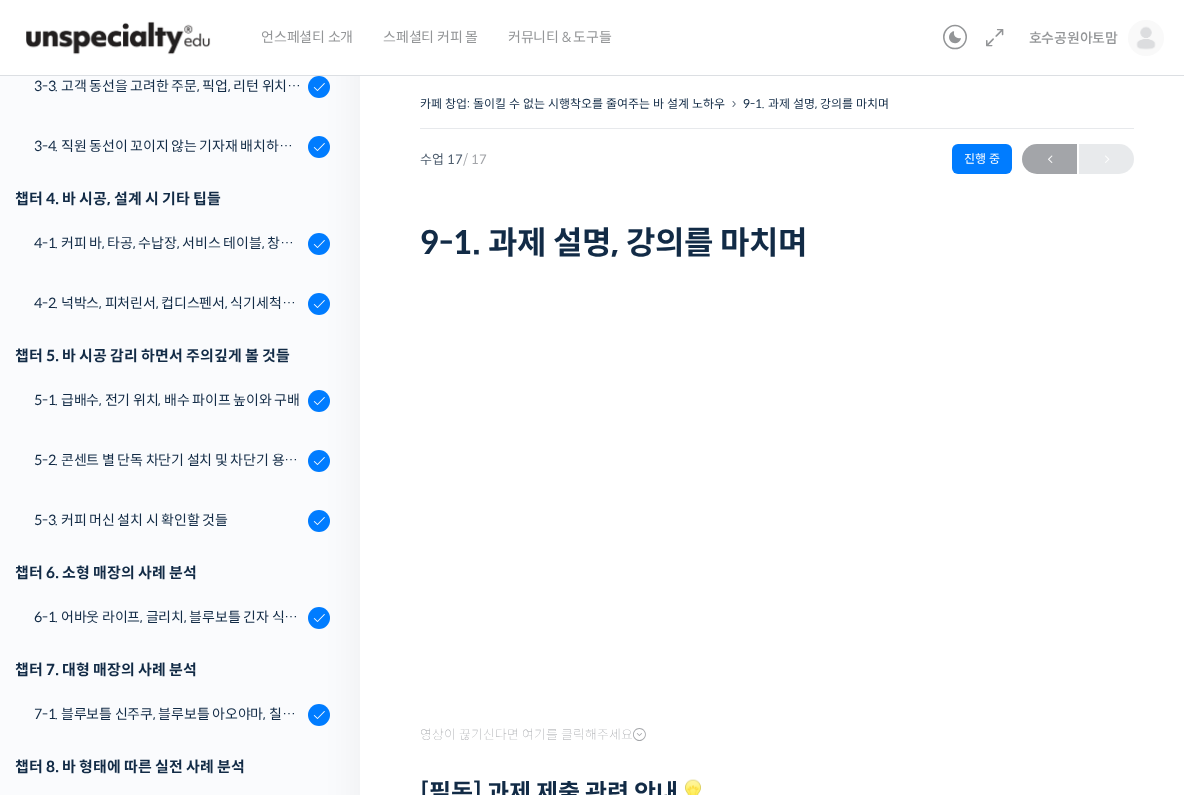 scroll, scrollTop: 912, scrollLeft: 0, axis: vertical 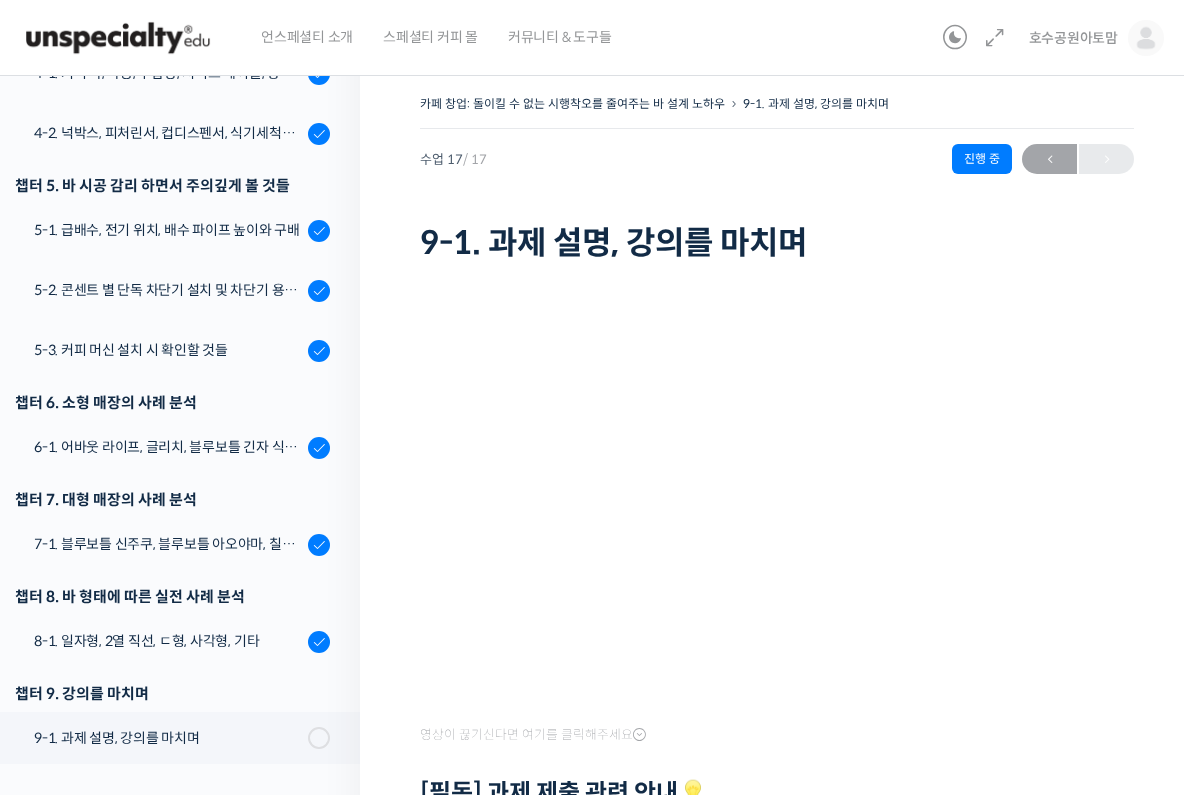 click at bounding box center [118, 38] 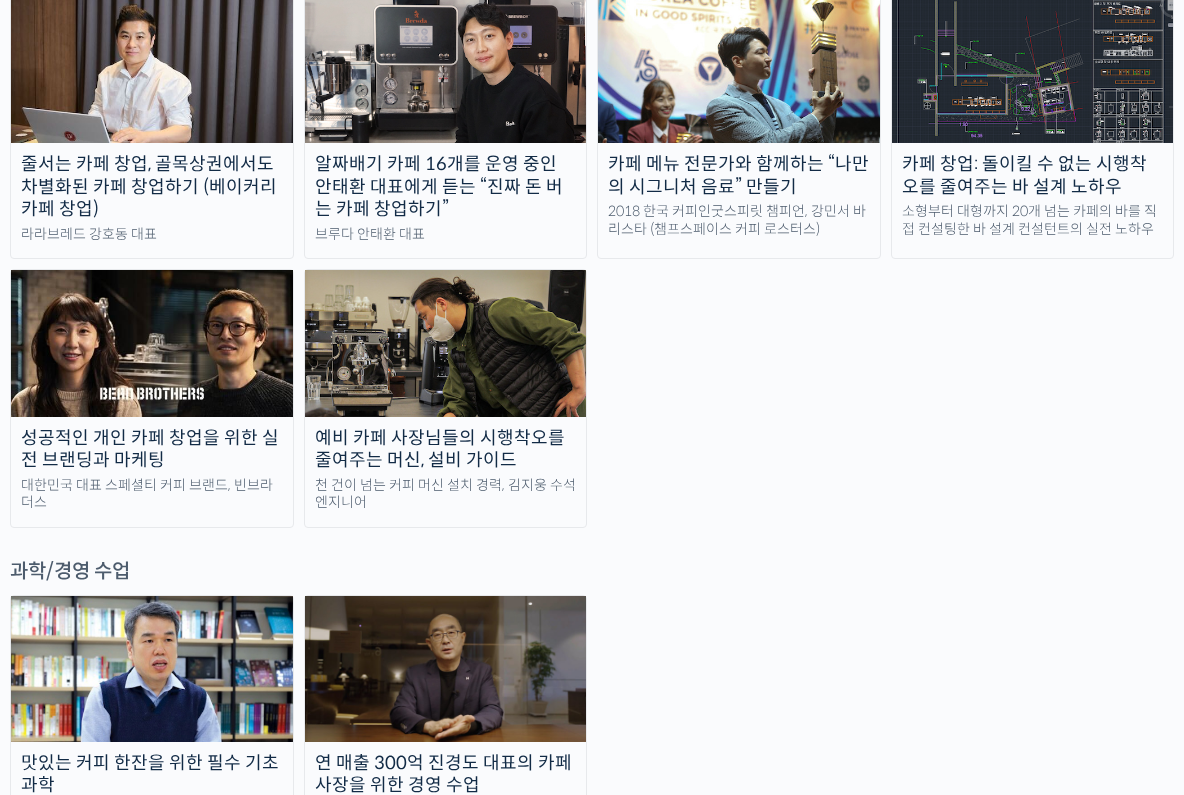 scroll, scrollTop: 3981, scrollLeft: 0, axis: vertical 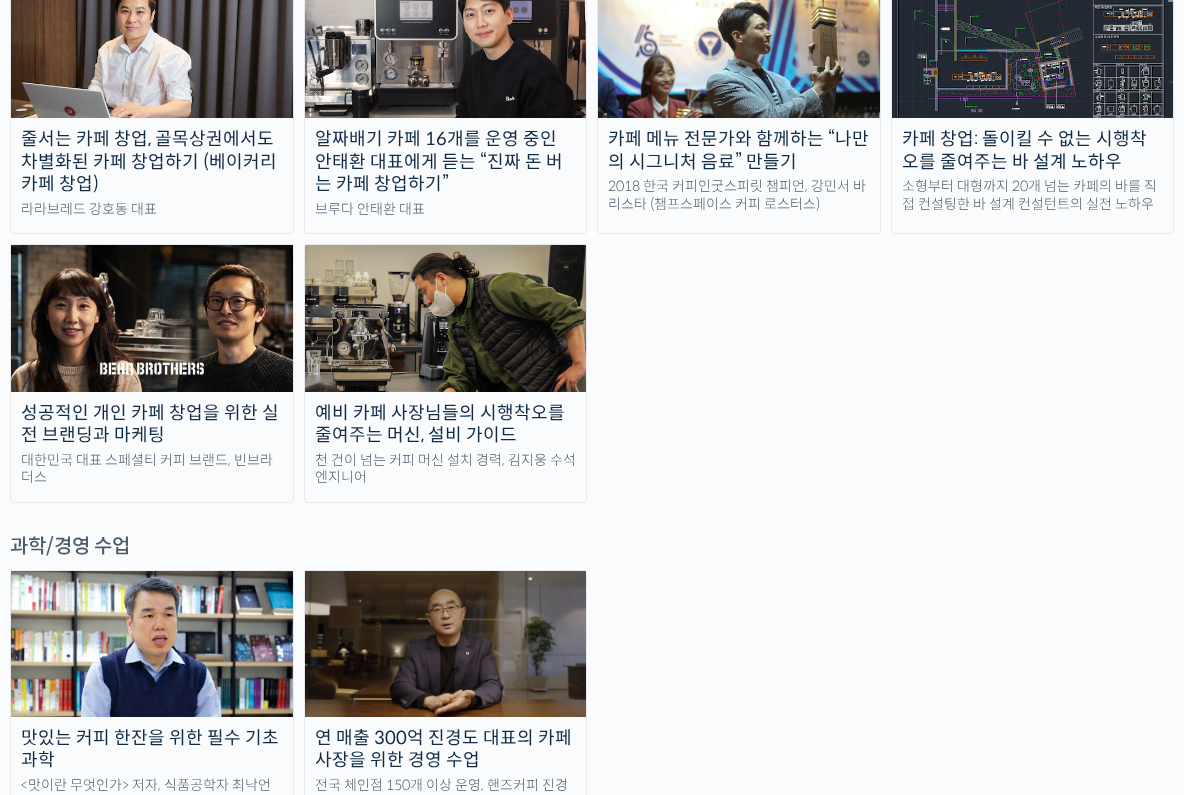 click at bounding box center (446, 318) 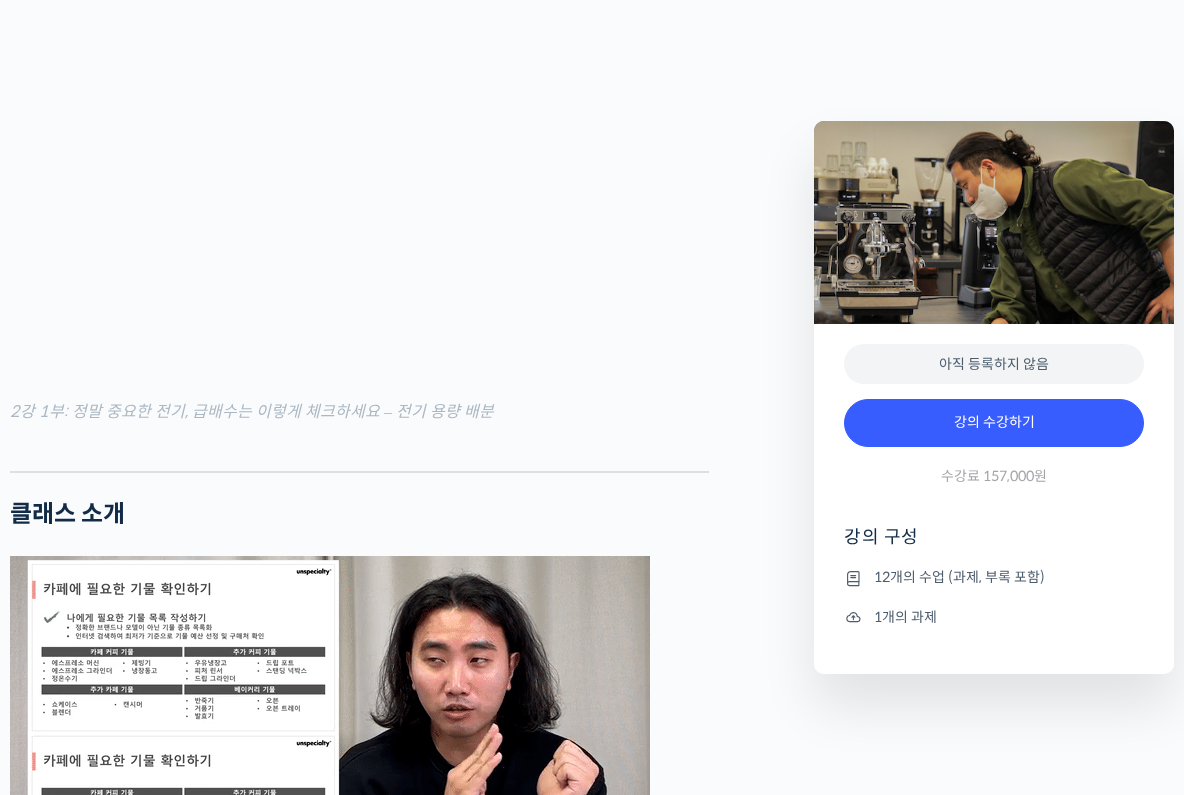 scroll, scrollTop: 1261, scrollLeft: 0, axis: vertical 